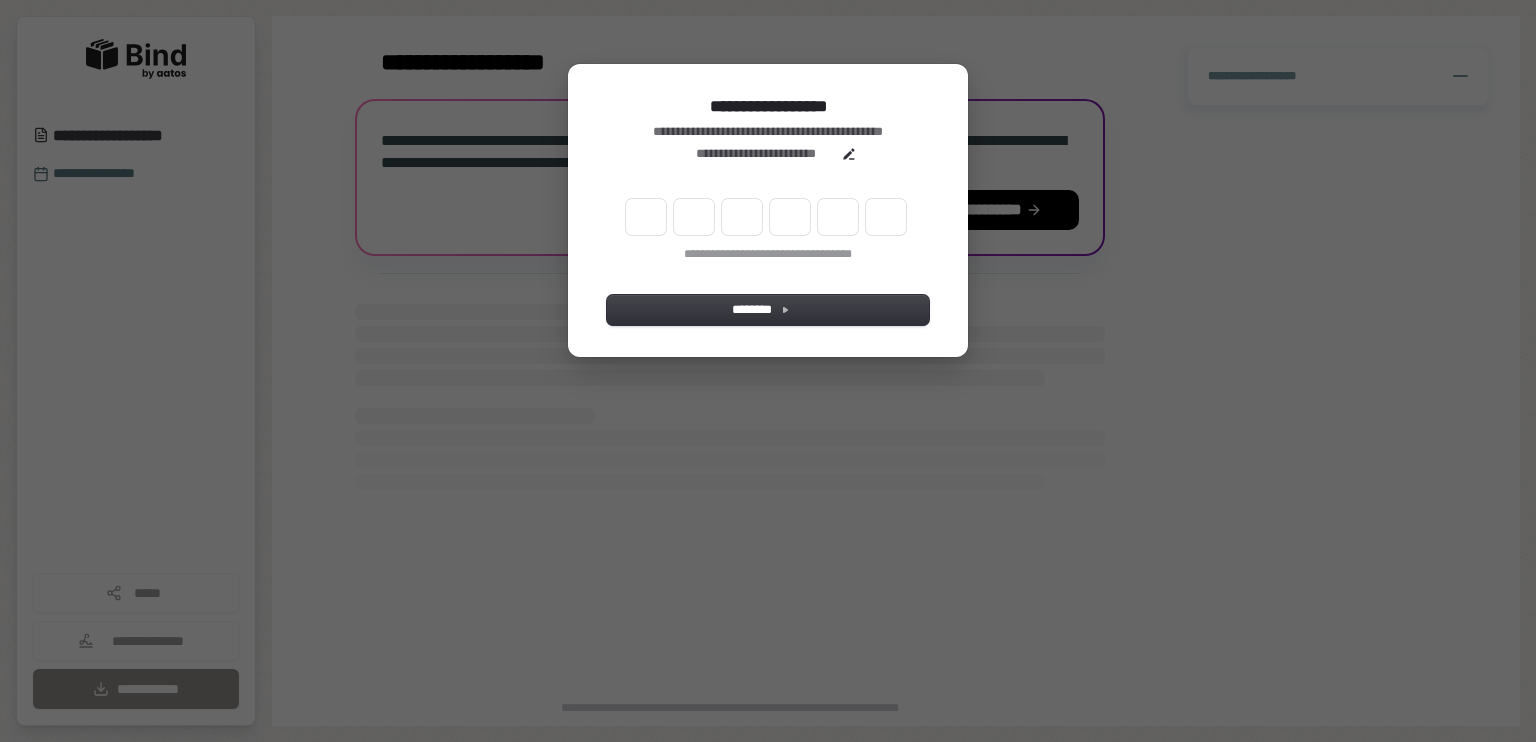 scroll, scrollTop: 0, scrollLeft: 0, axis: both 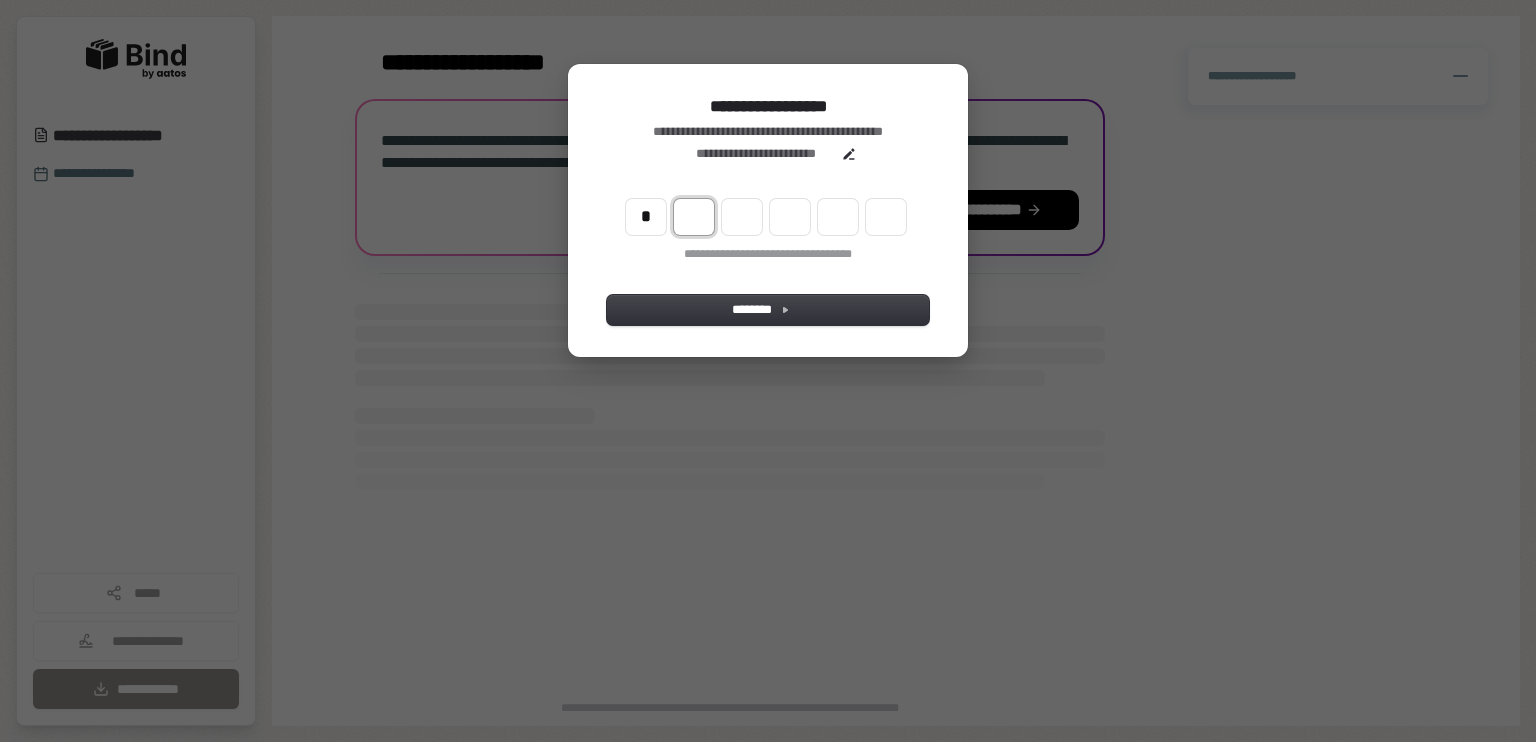 type on "*" 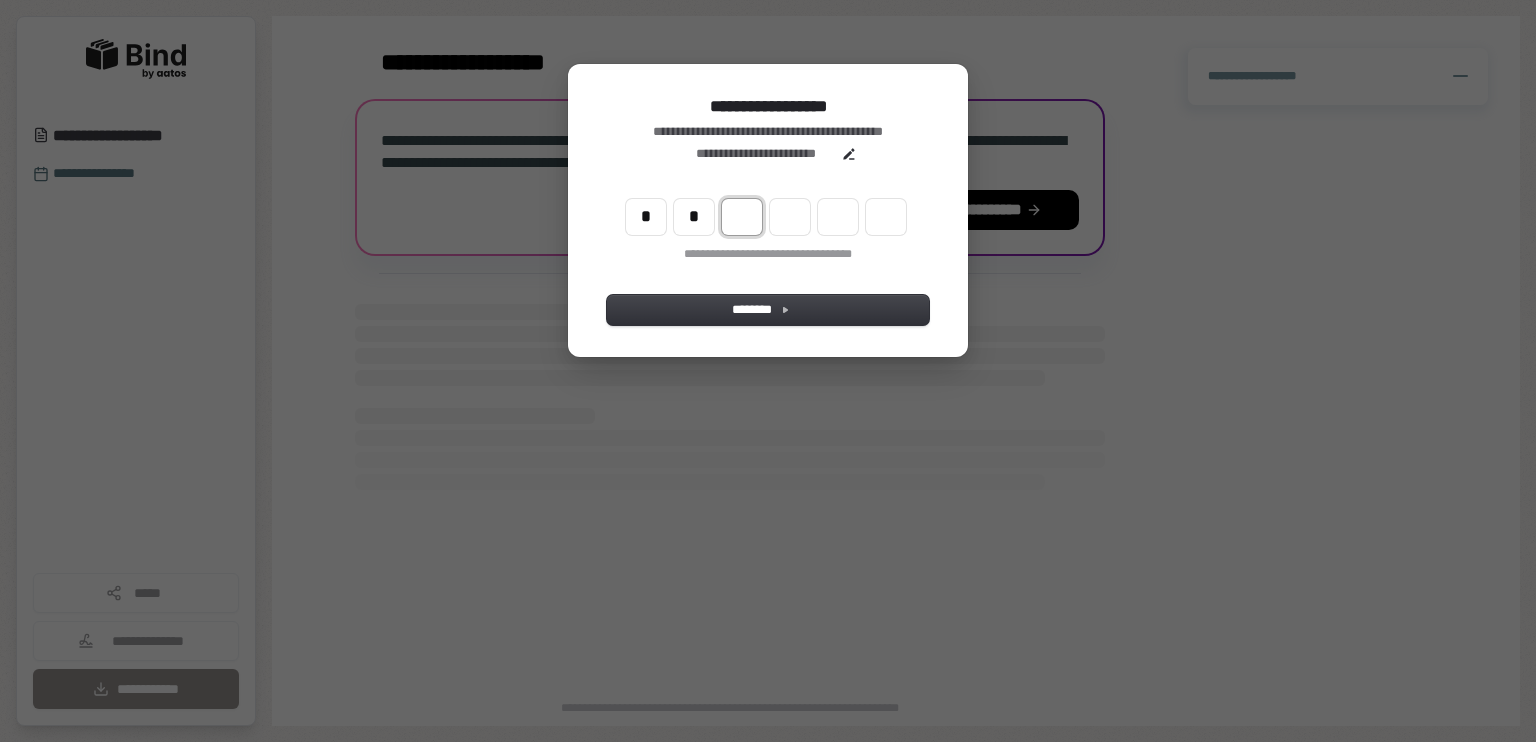 type on "**" 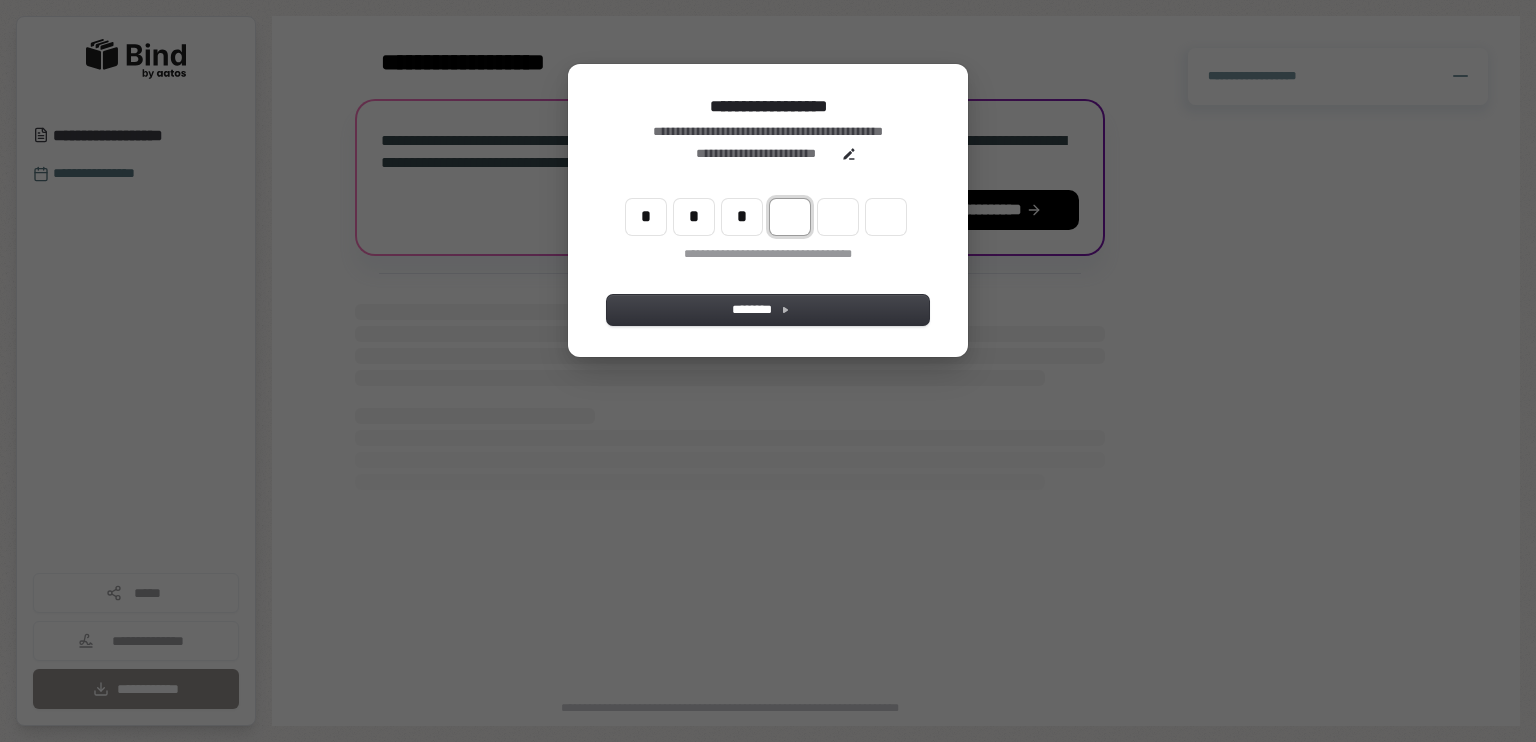 type on "***" 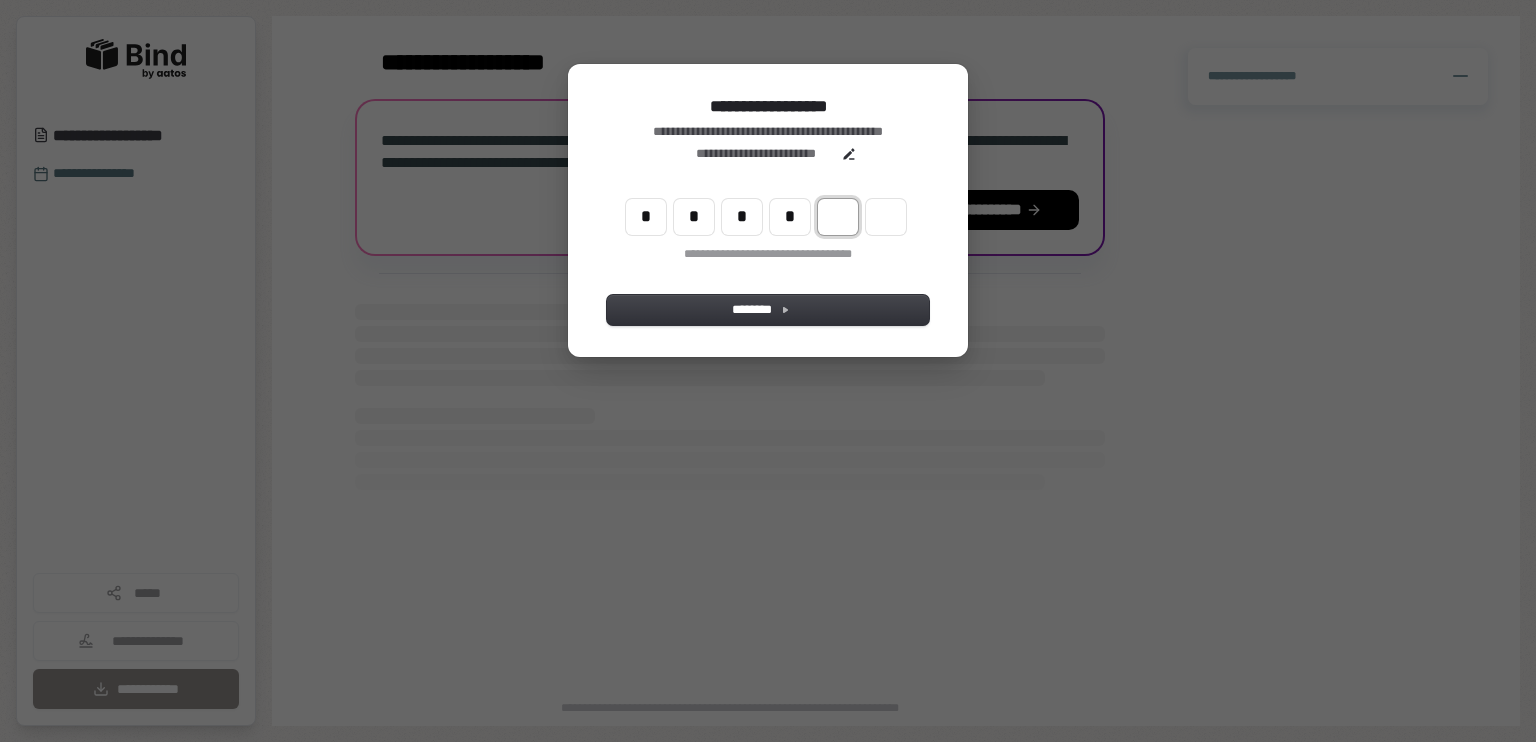 type on "****" 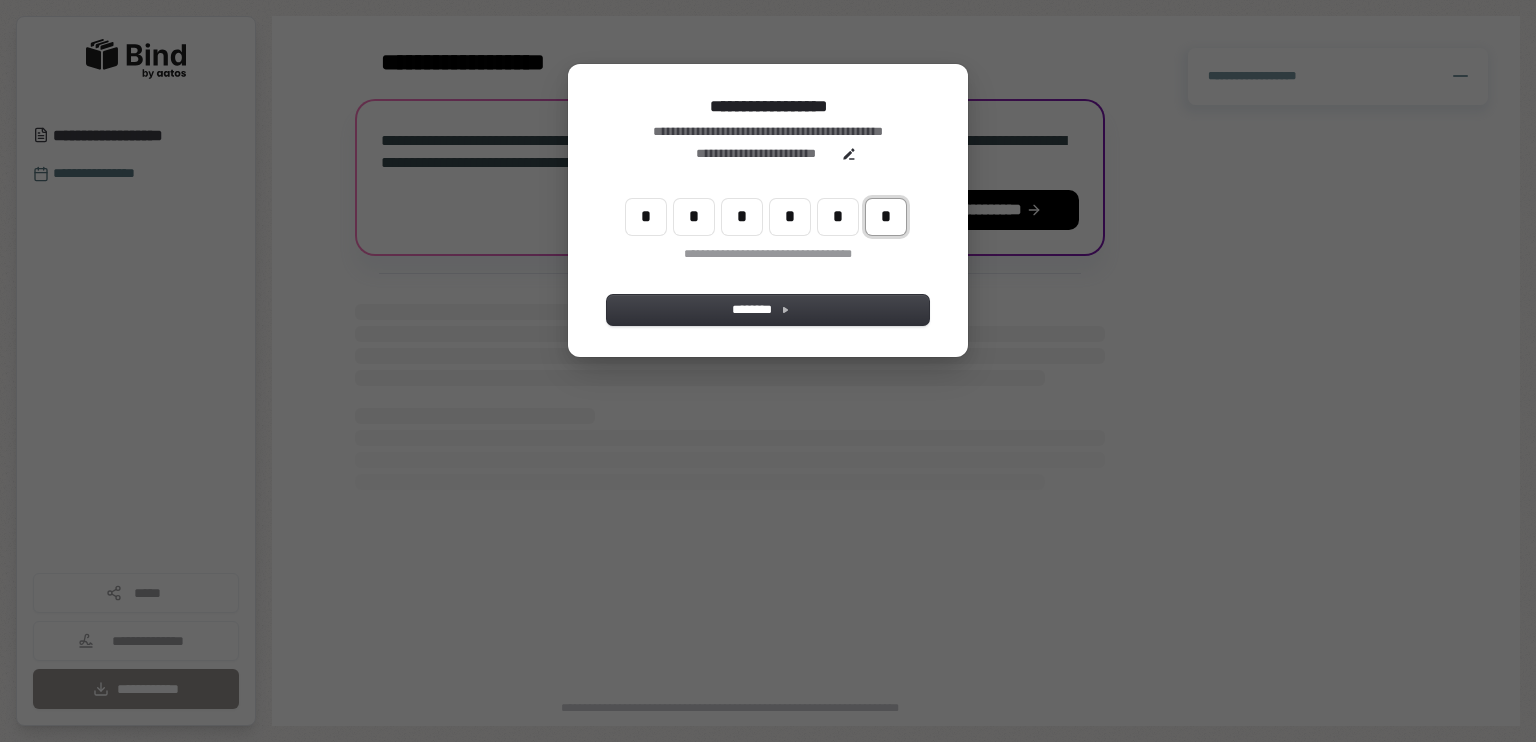 type on "******" 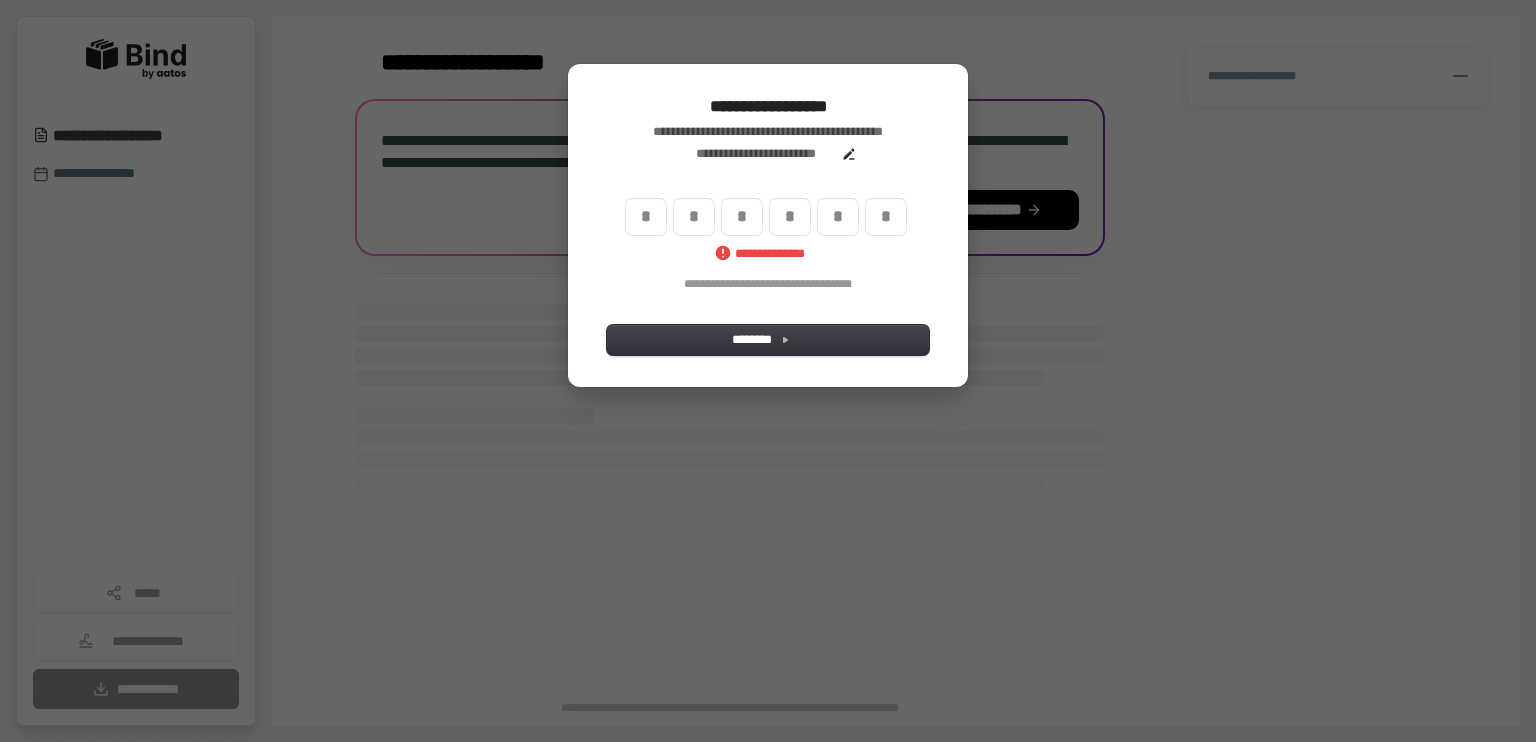 type 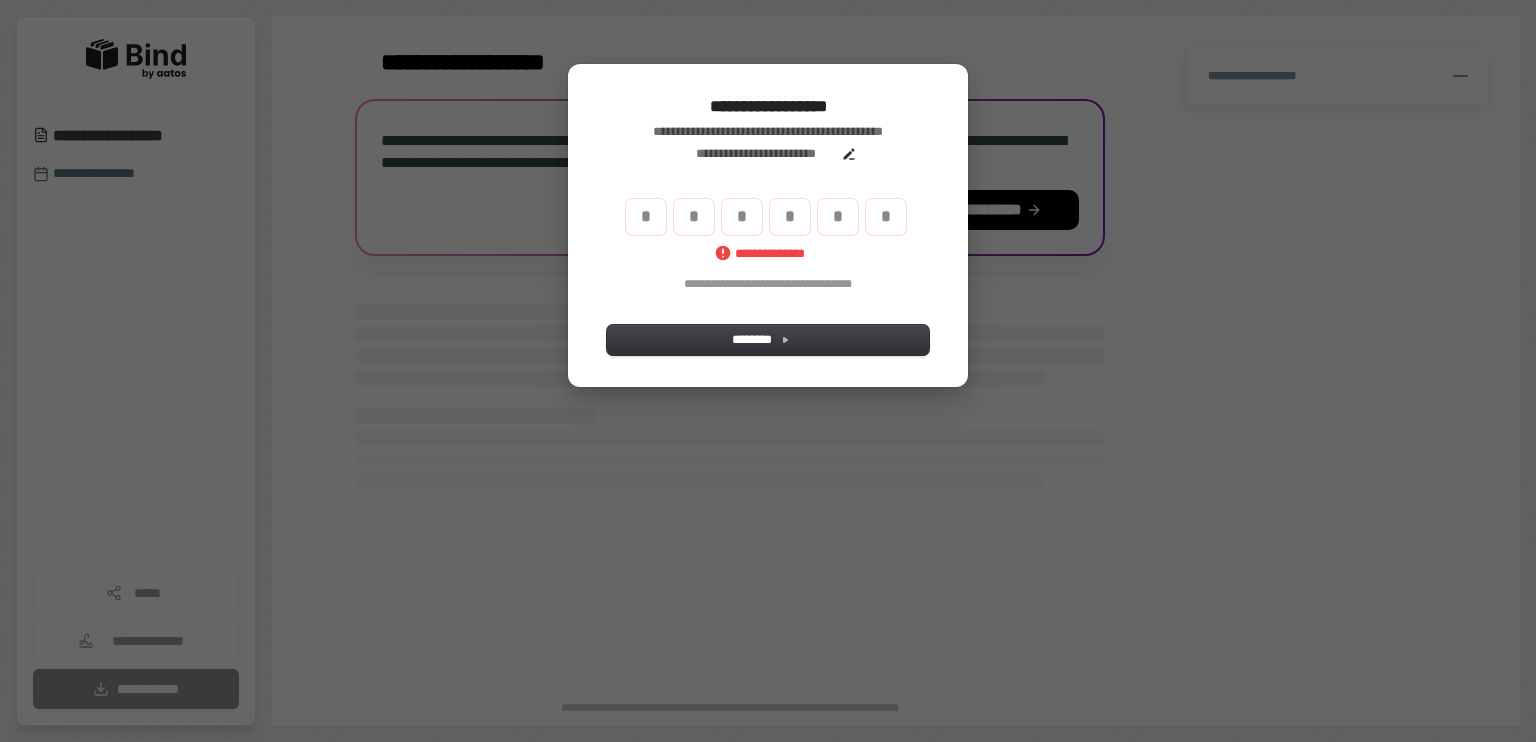 type 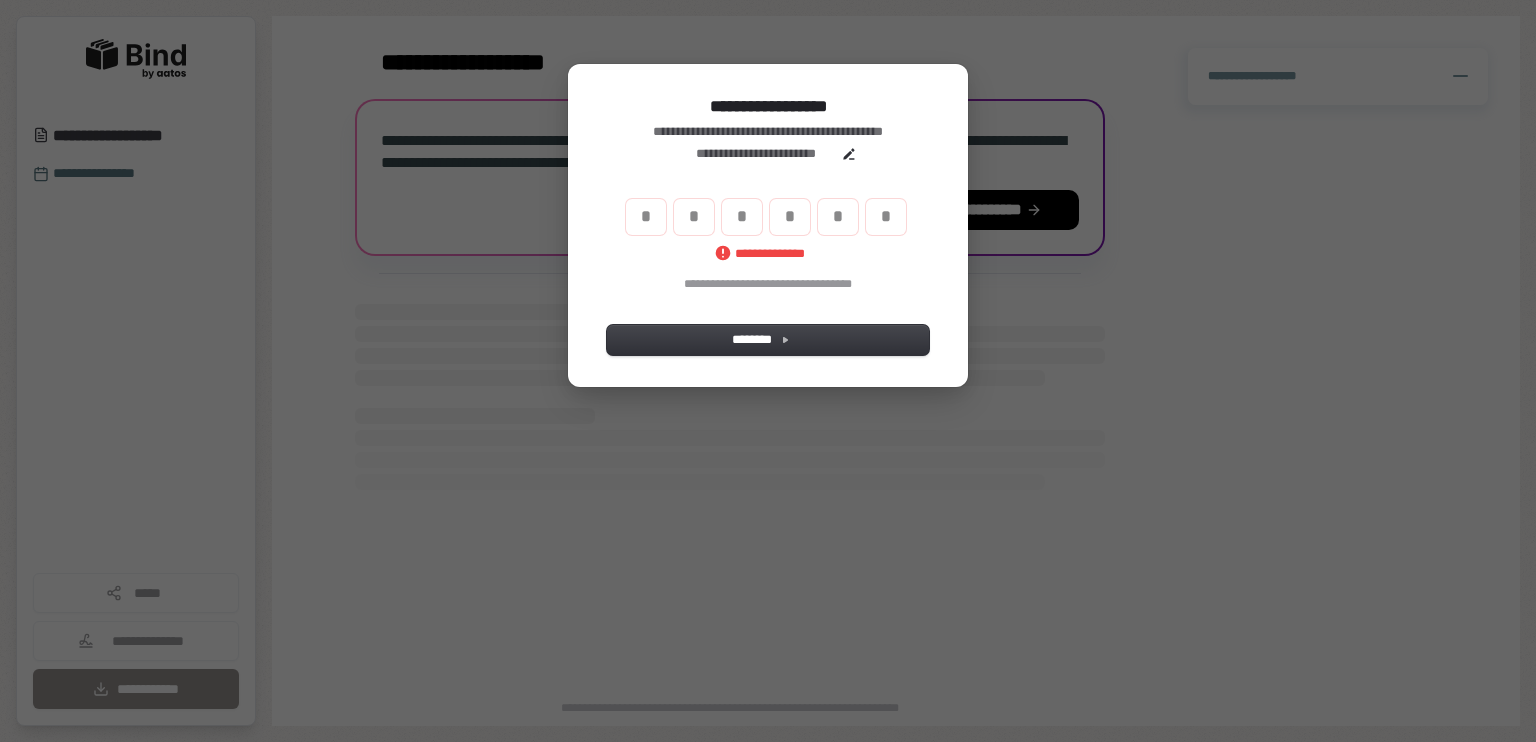 type 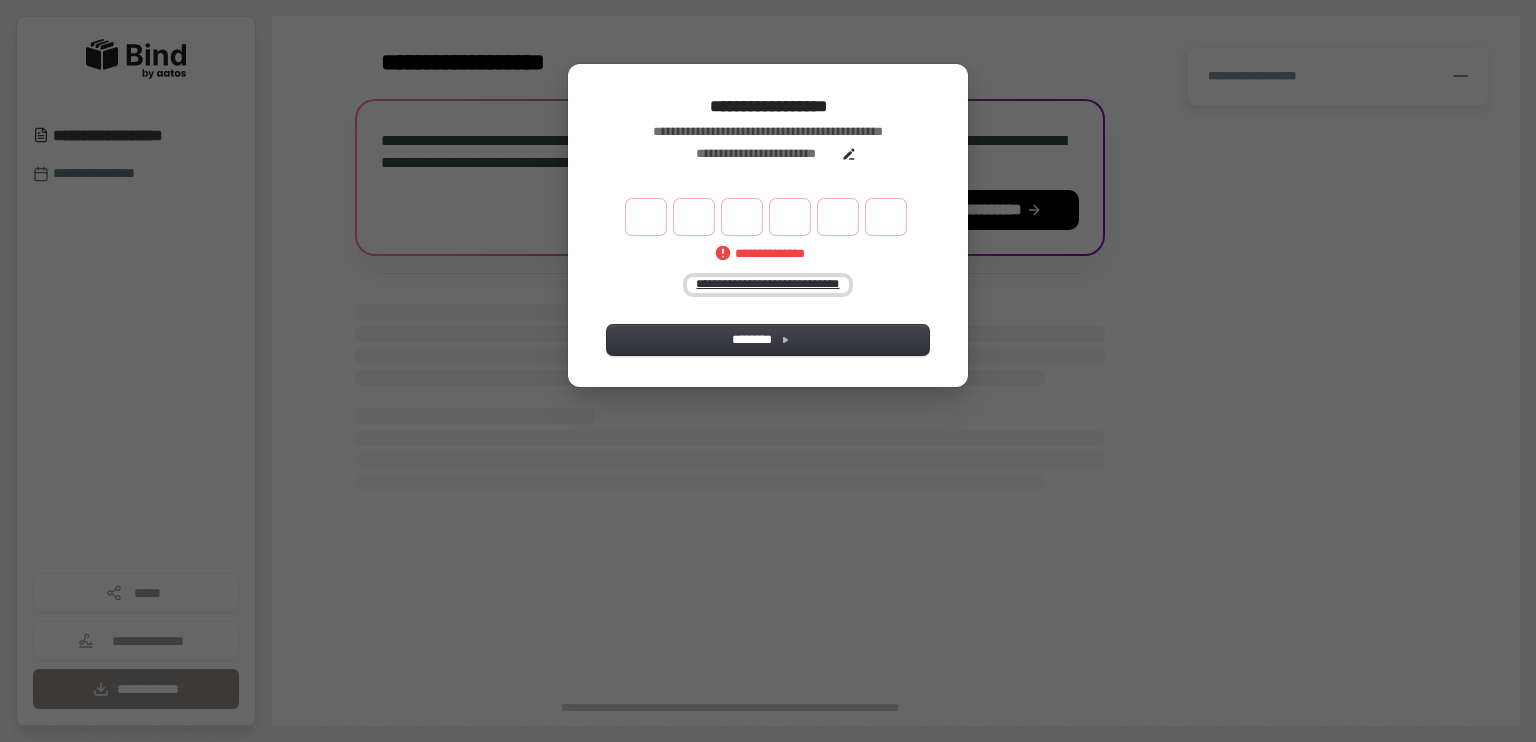 click on "**********" at bounding box center (768, 285) 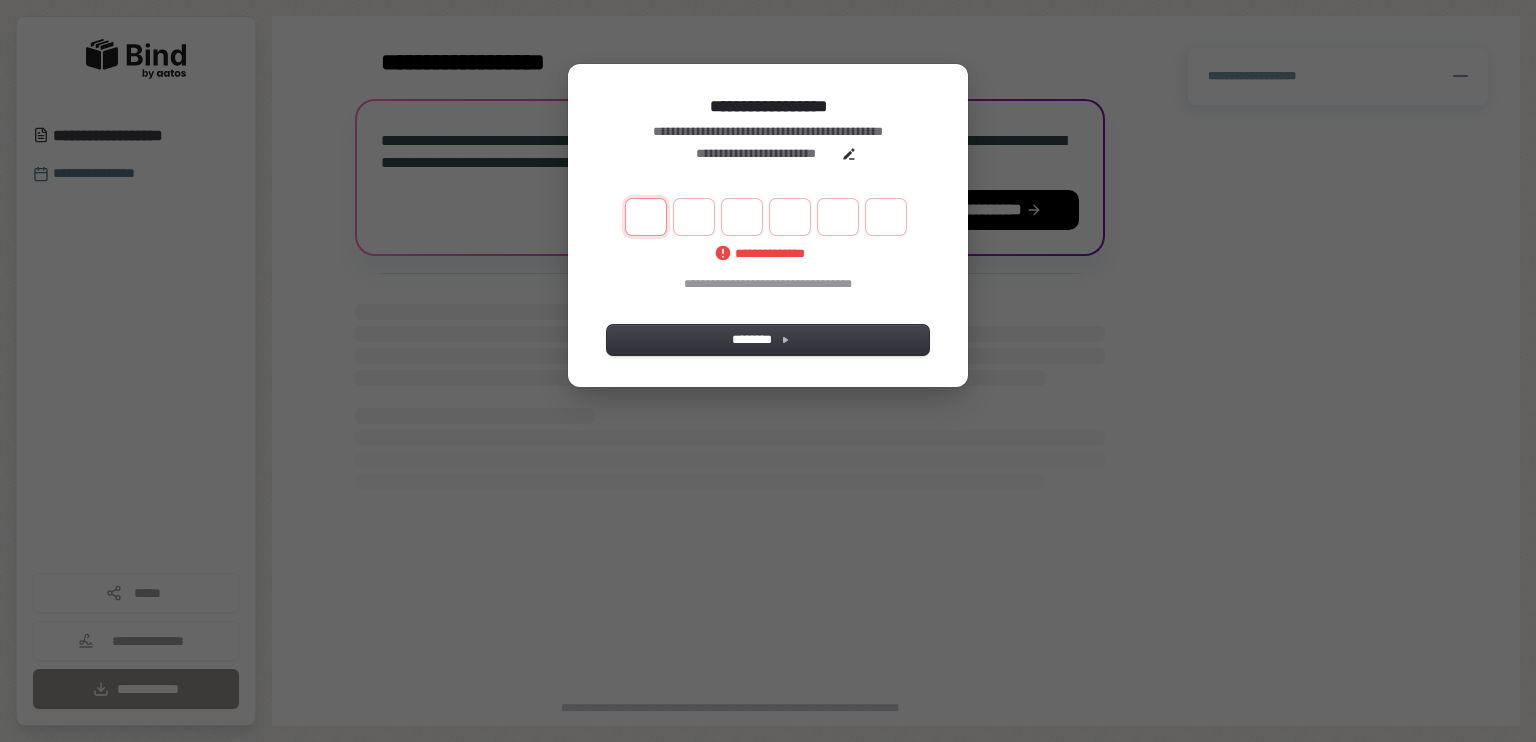 type on "*" 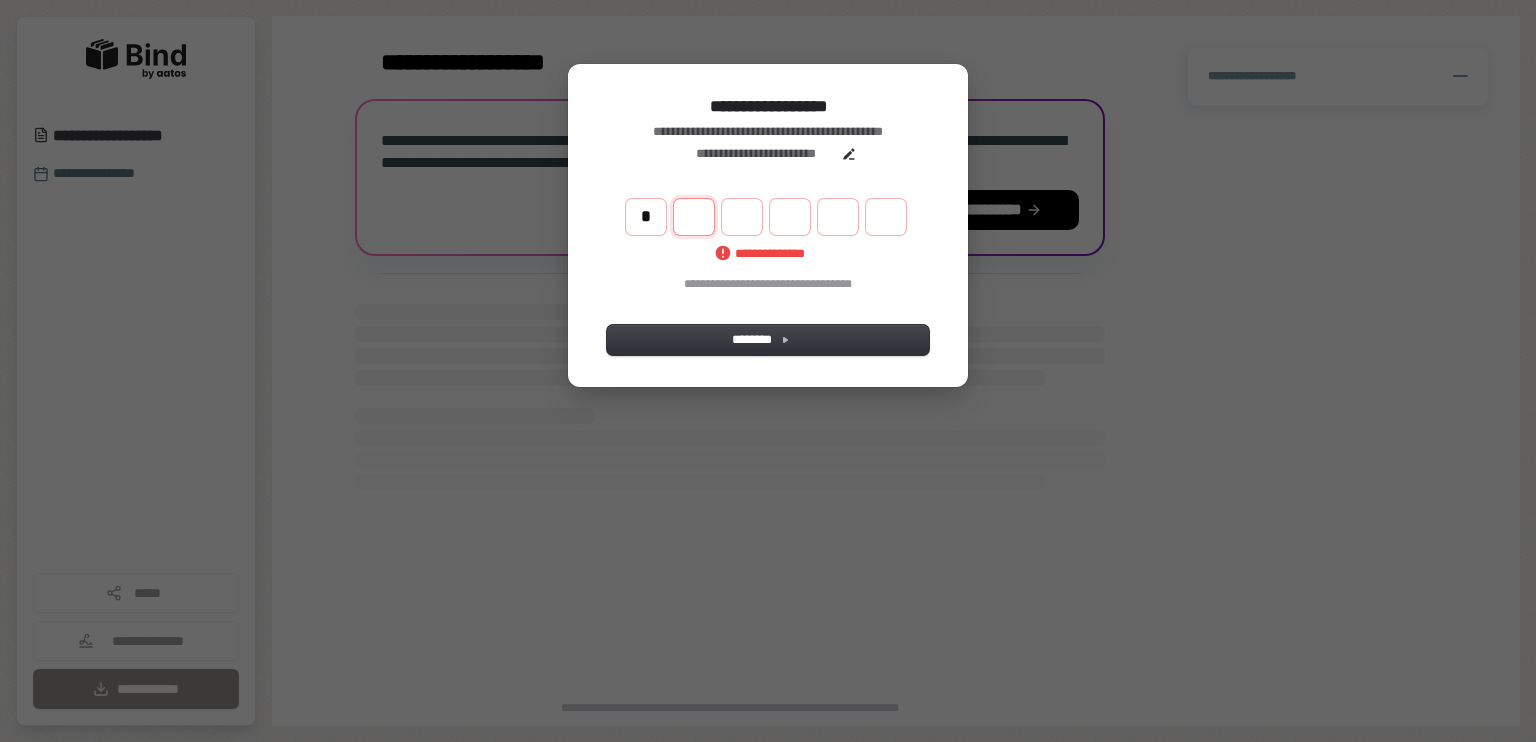 type on "*" 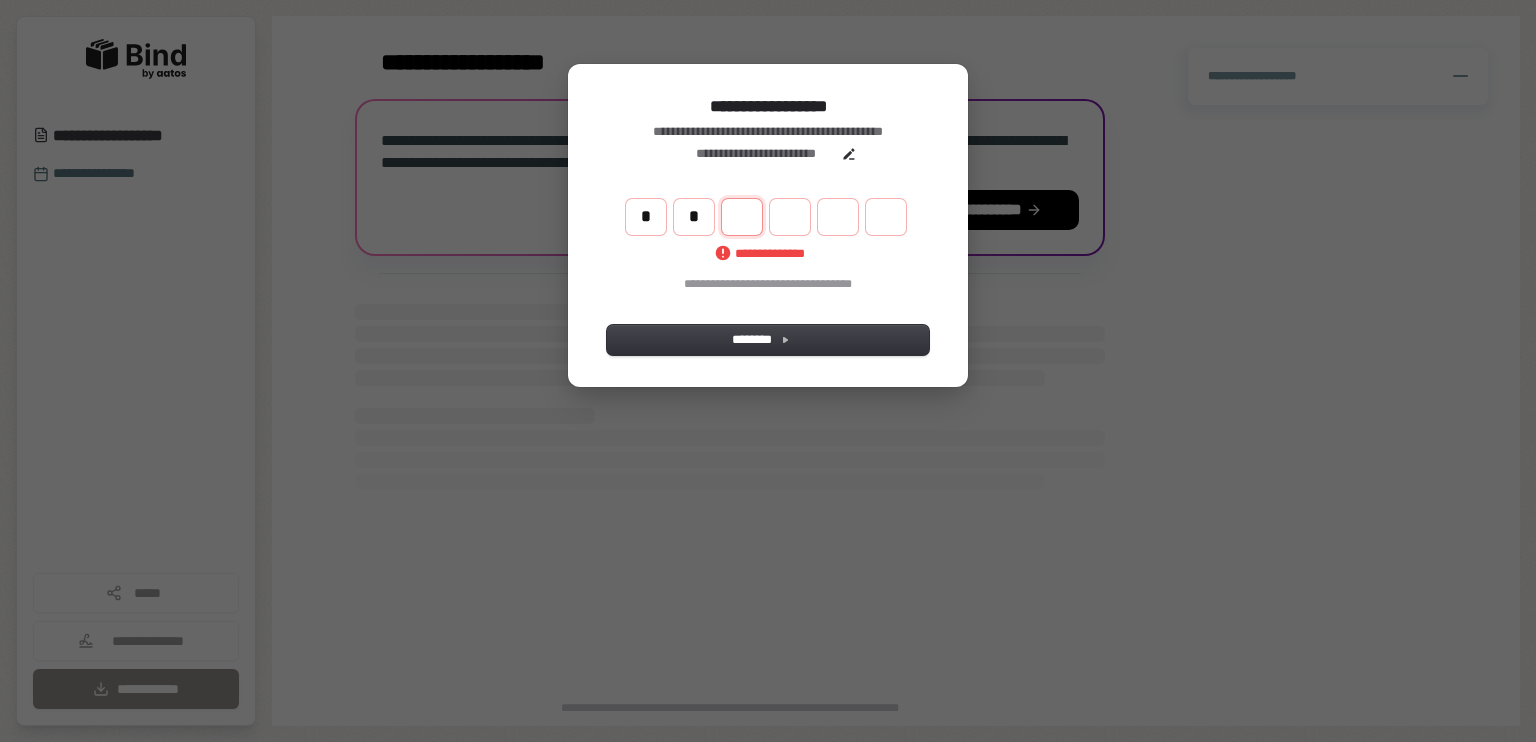 type on "**" 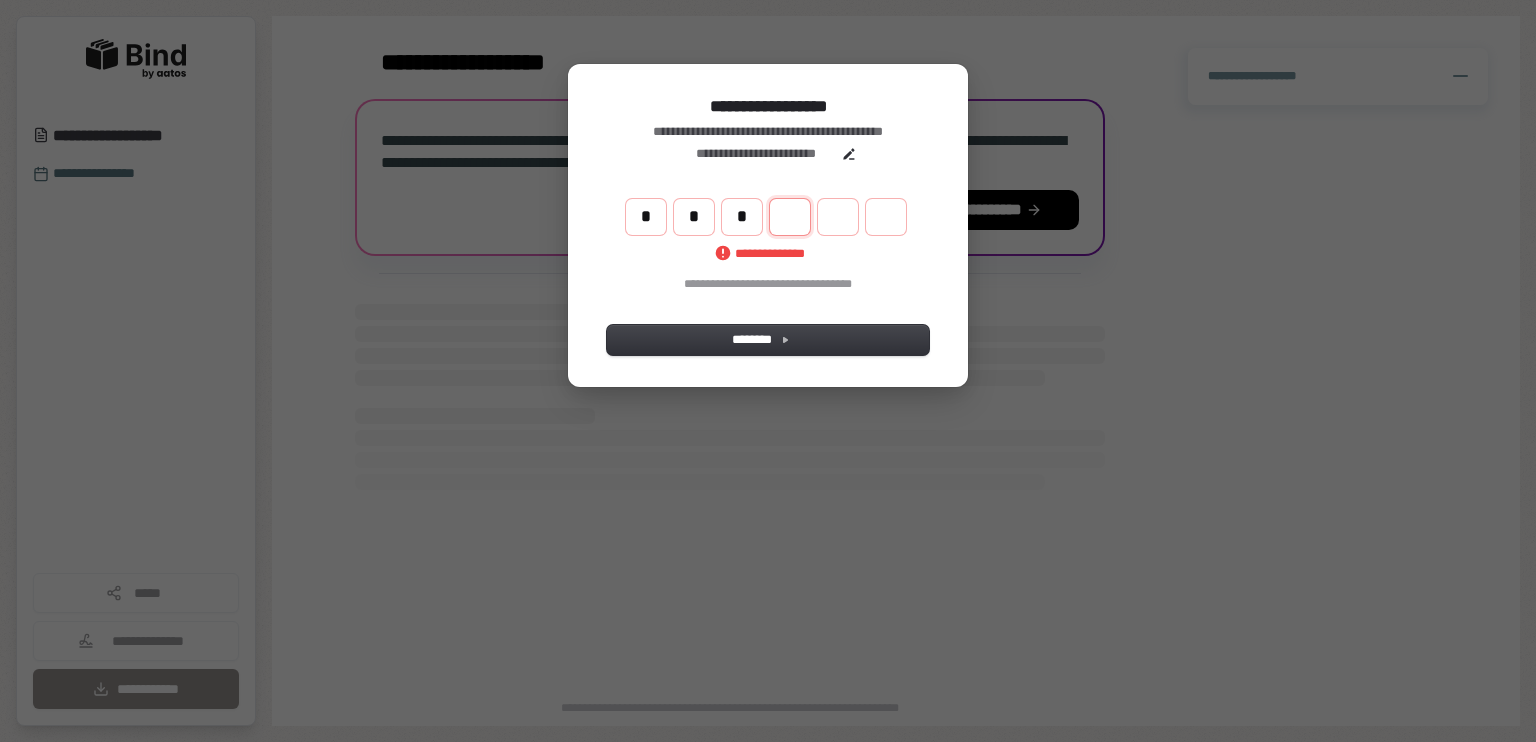 type on "***" 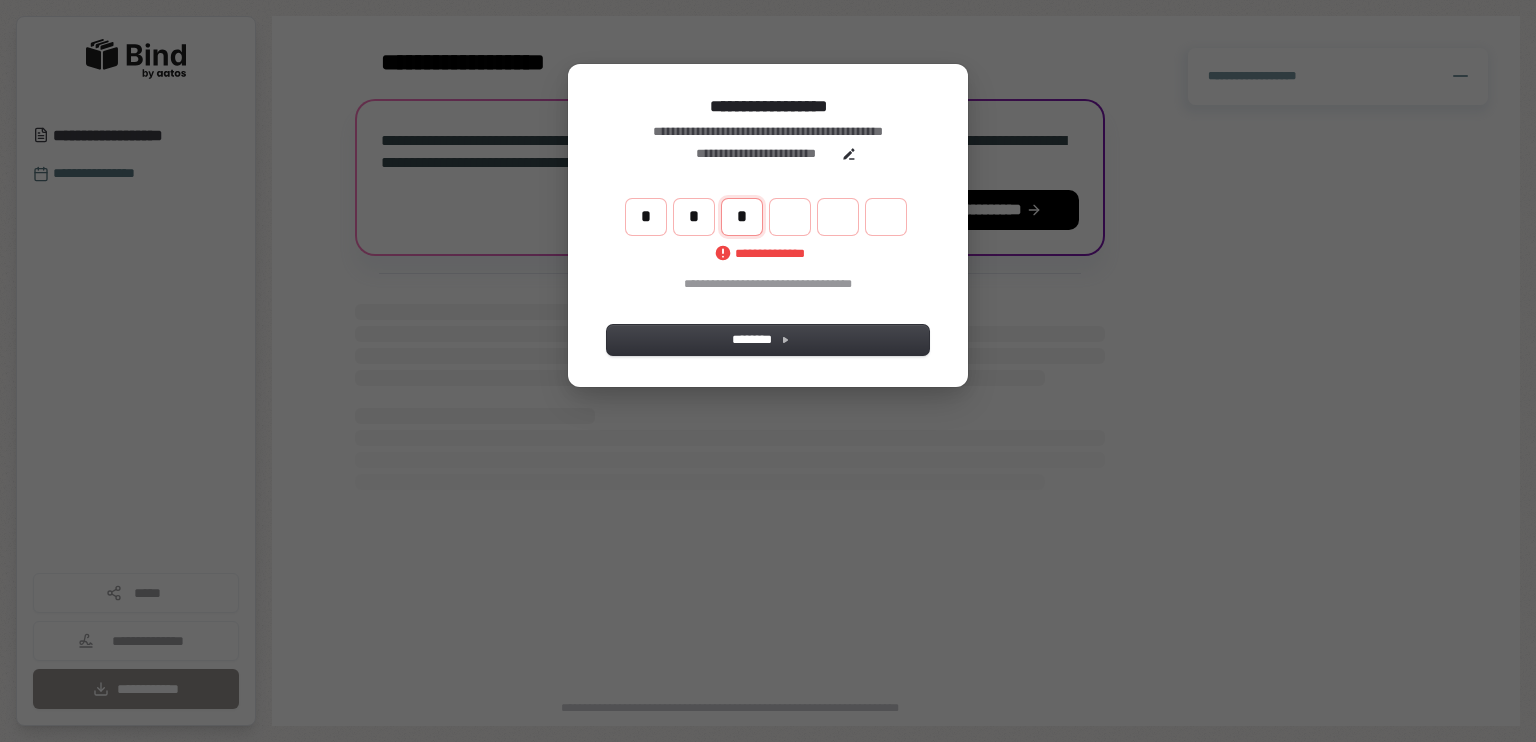 type on "*" 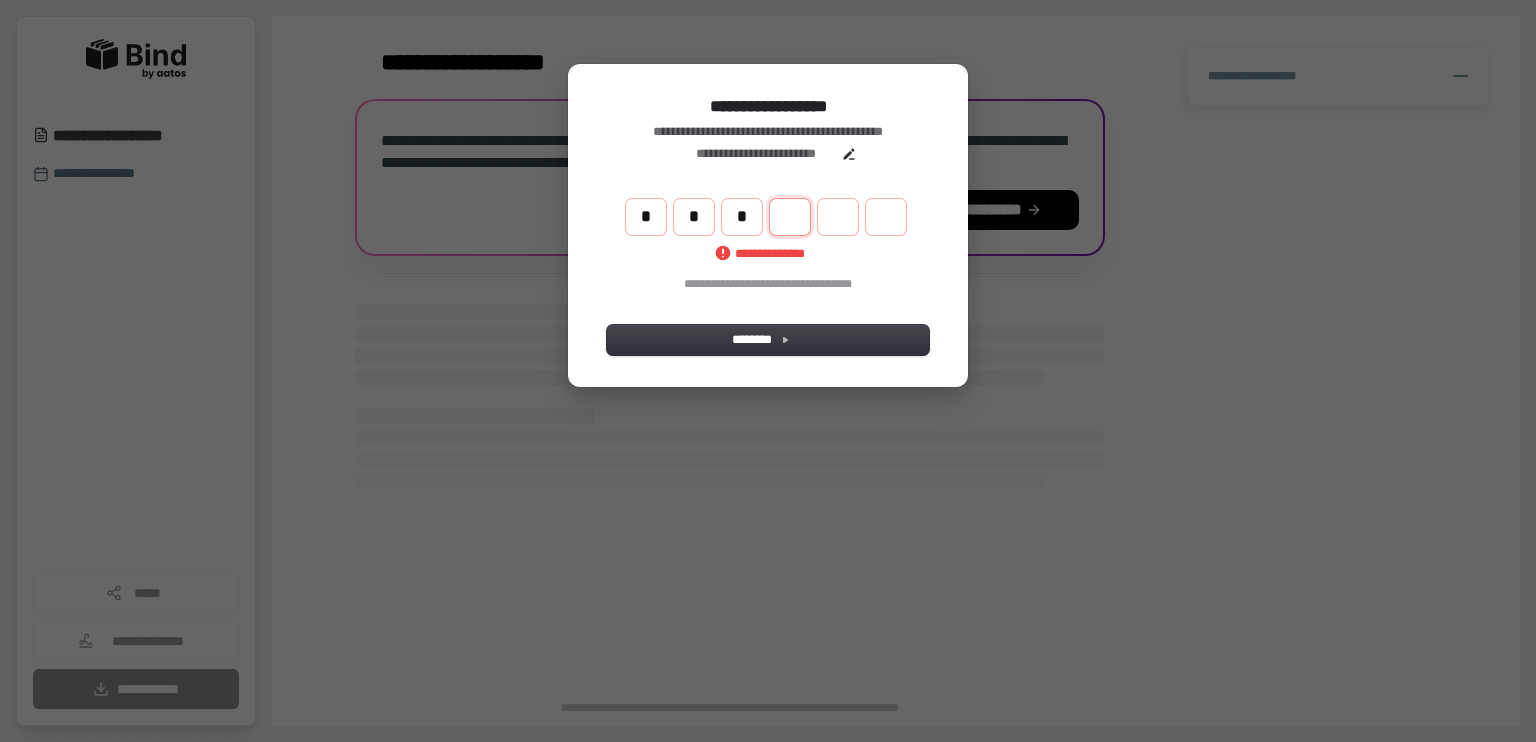 type on "***" 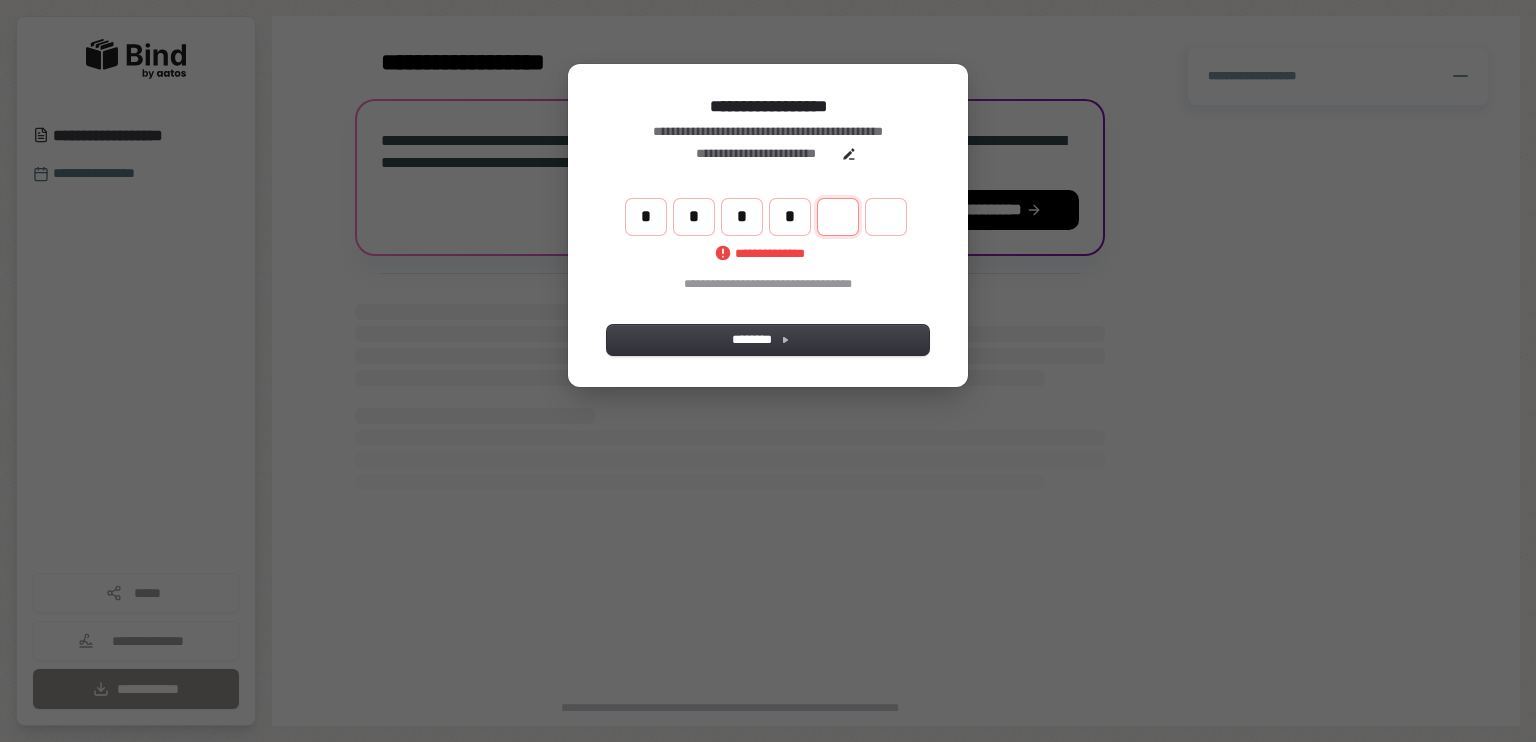 type on "****" 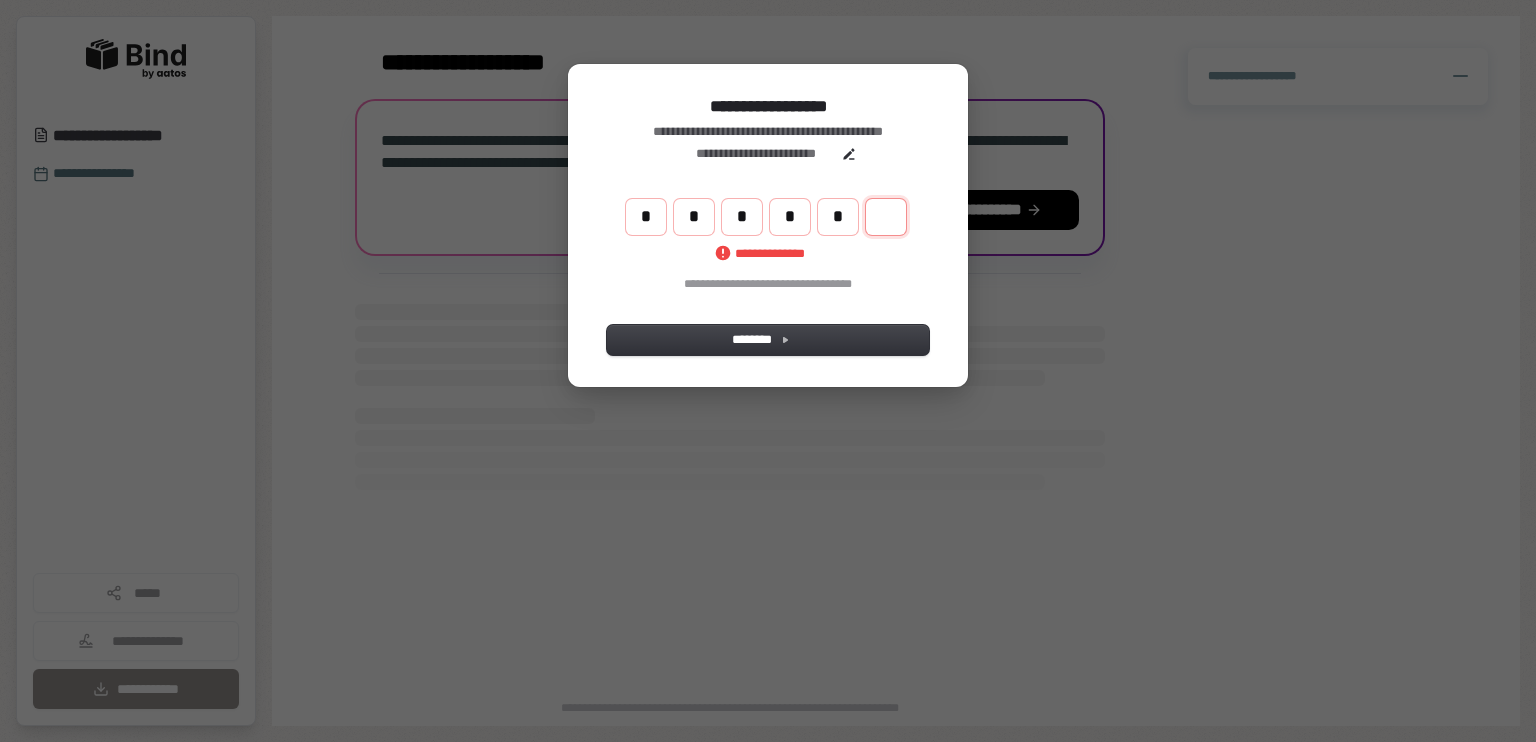 type on "******" 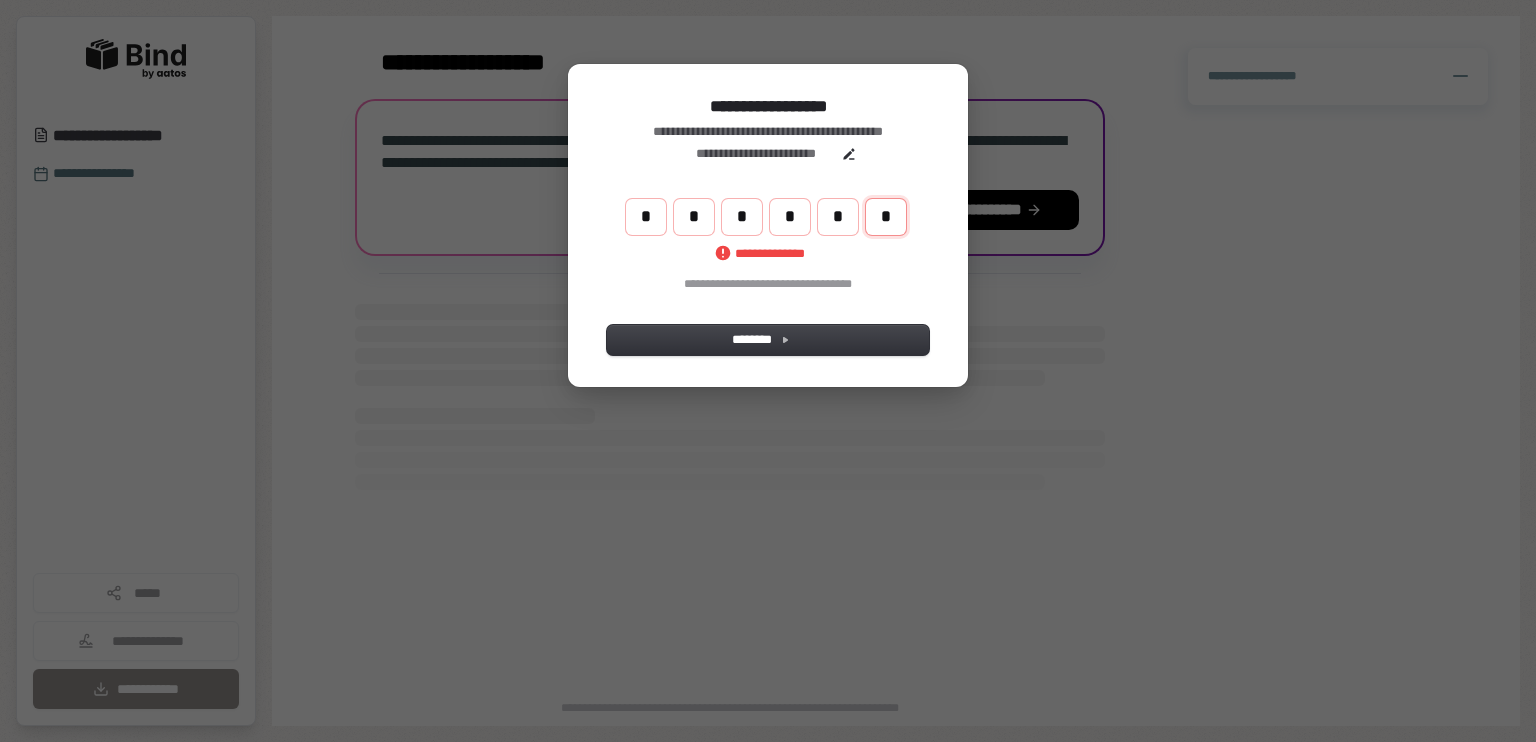 type on "*" 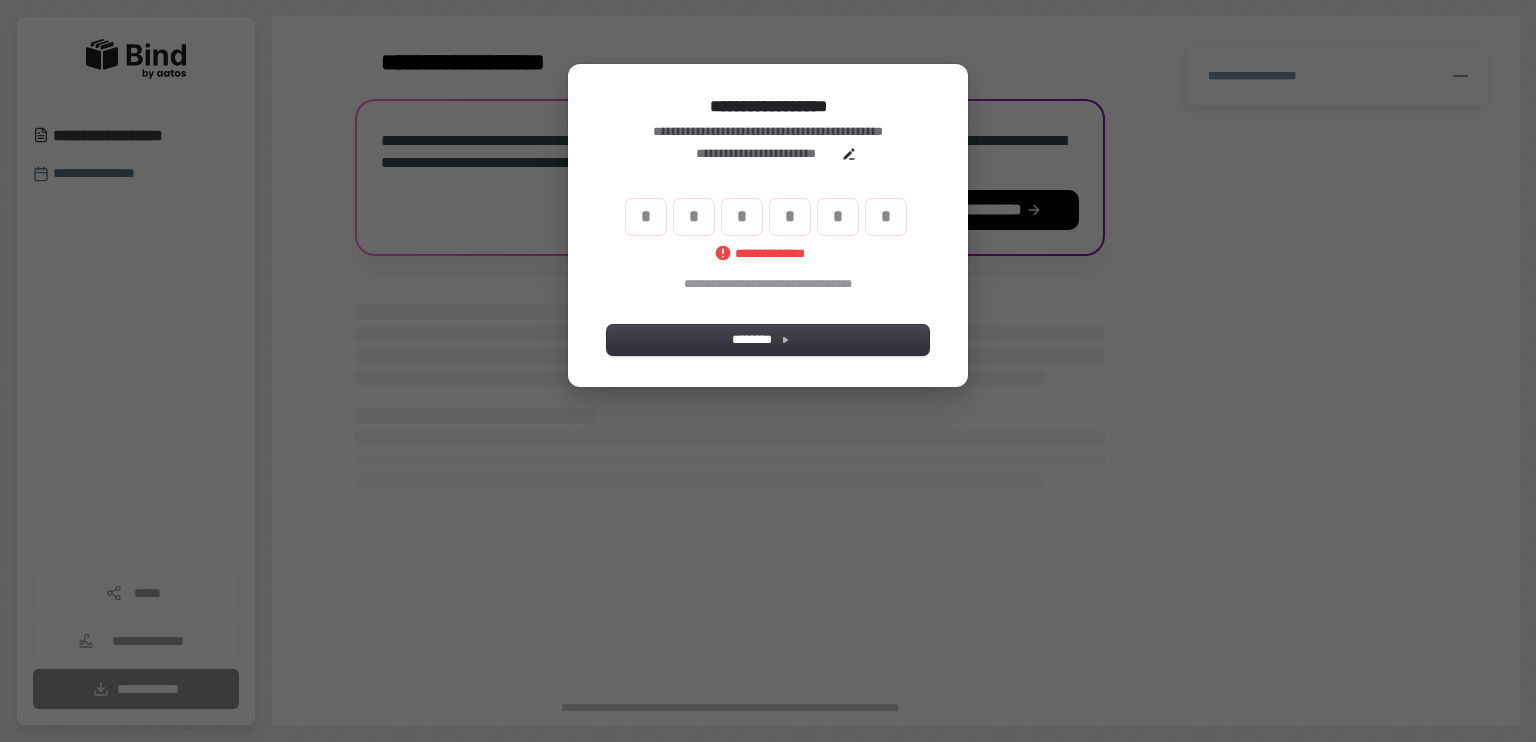 type 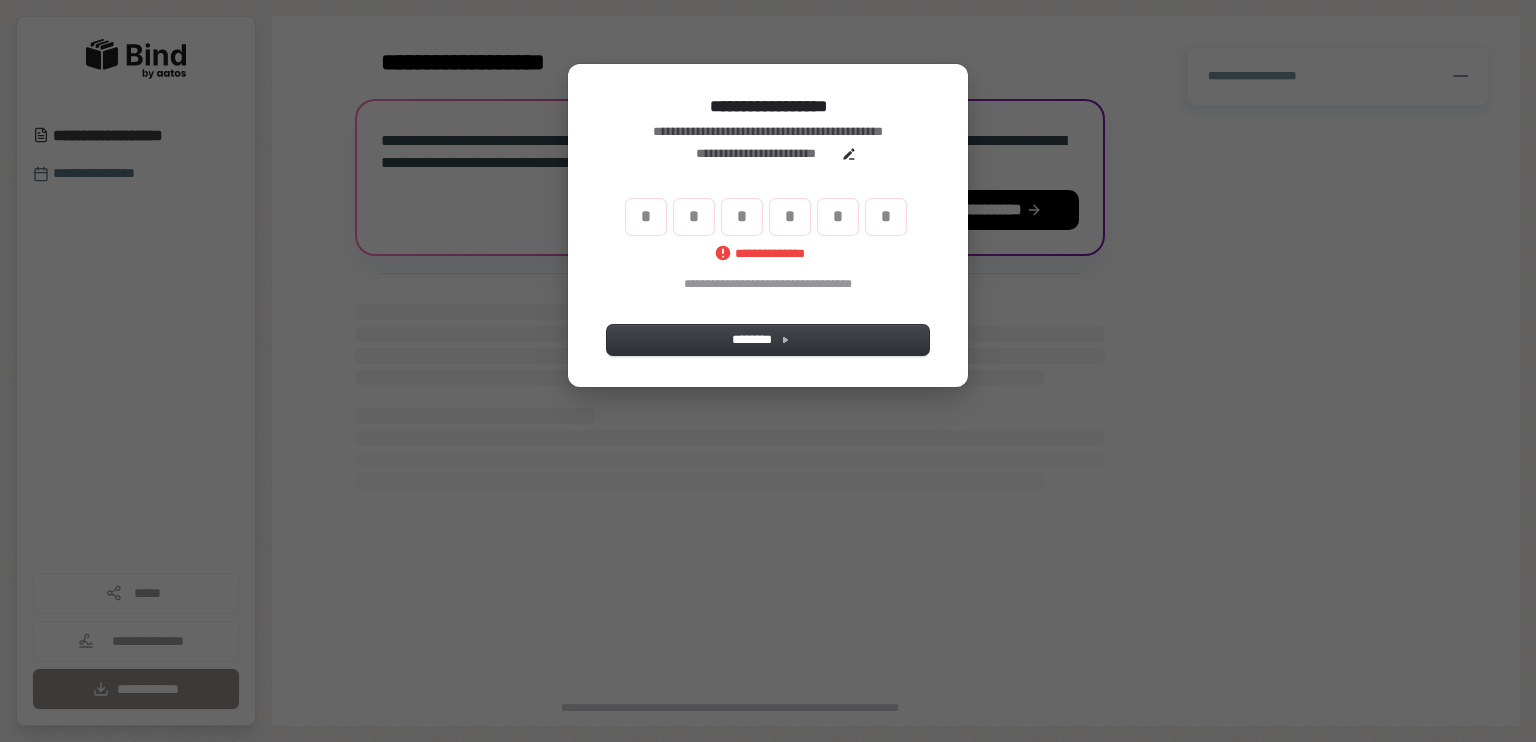 type 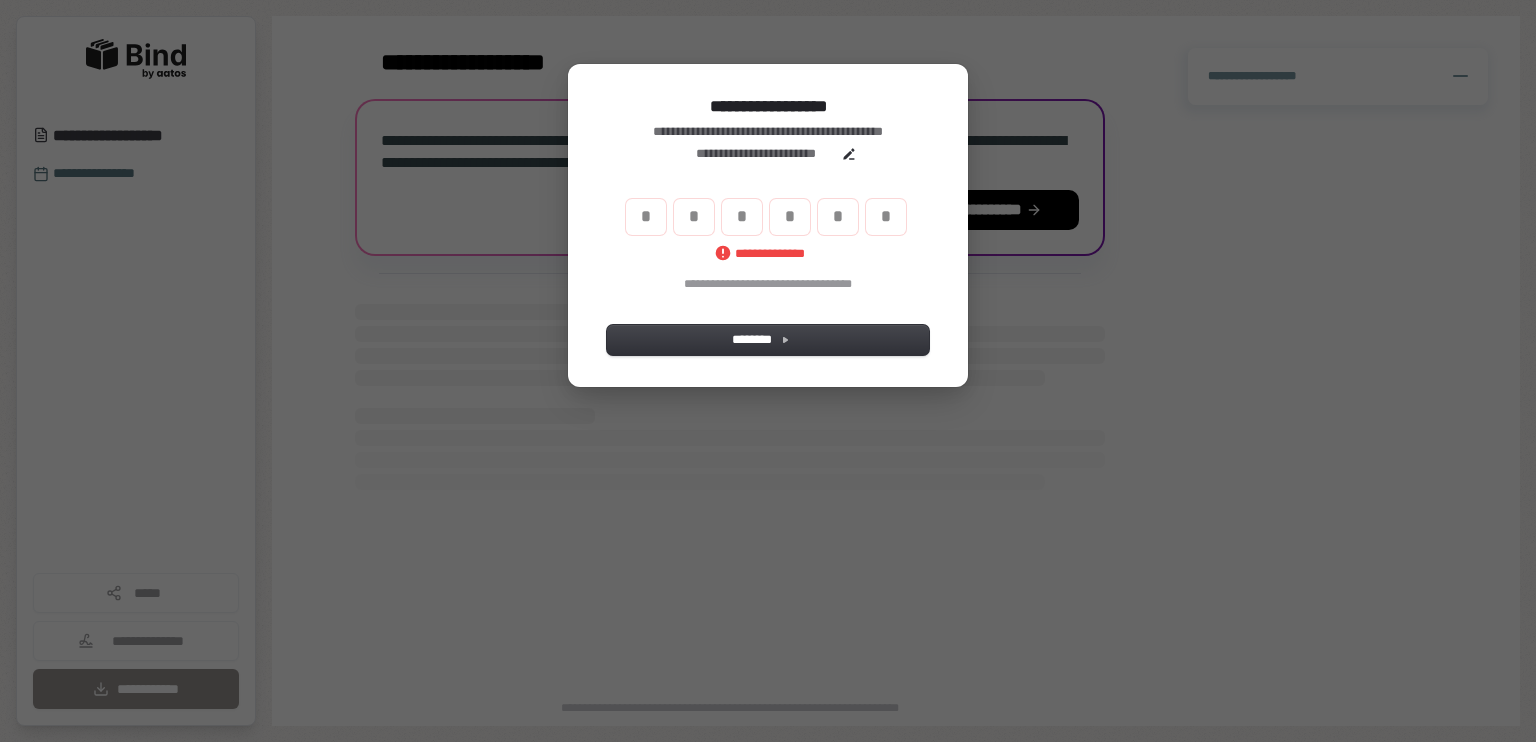 type 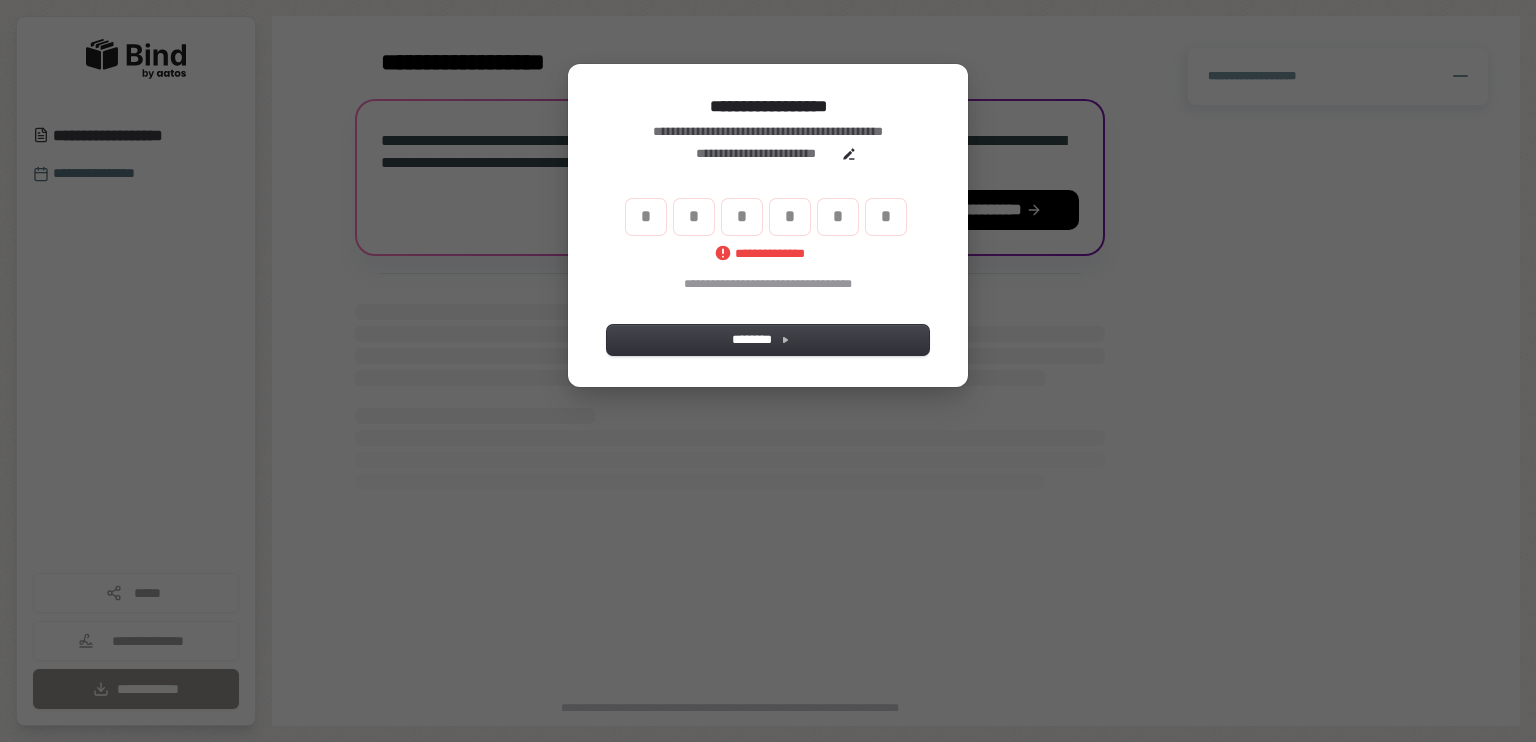 type 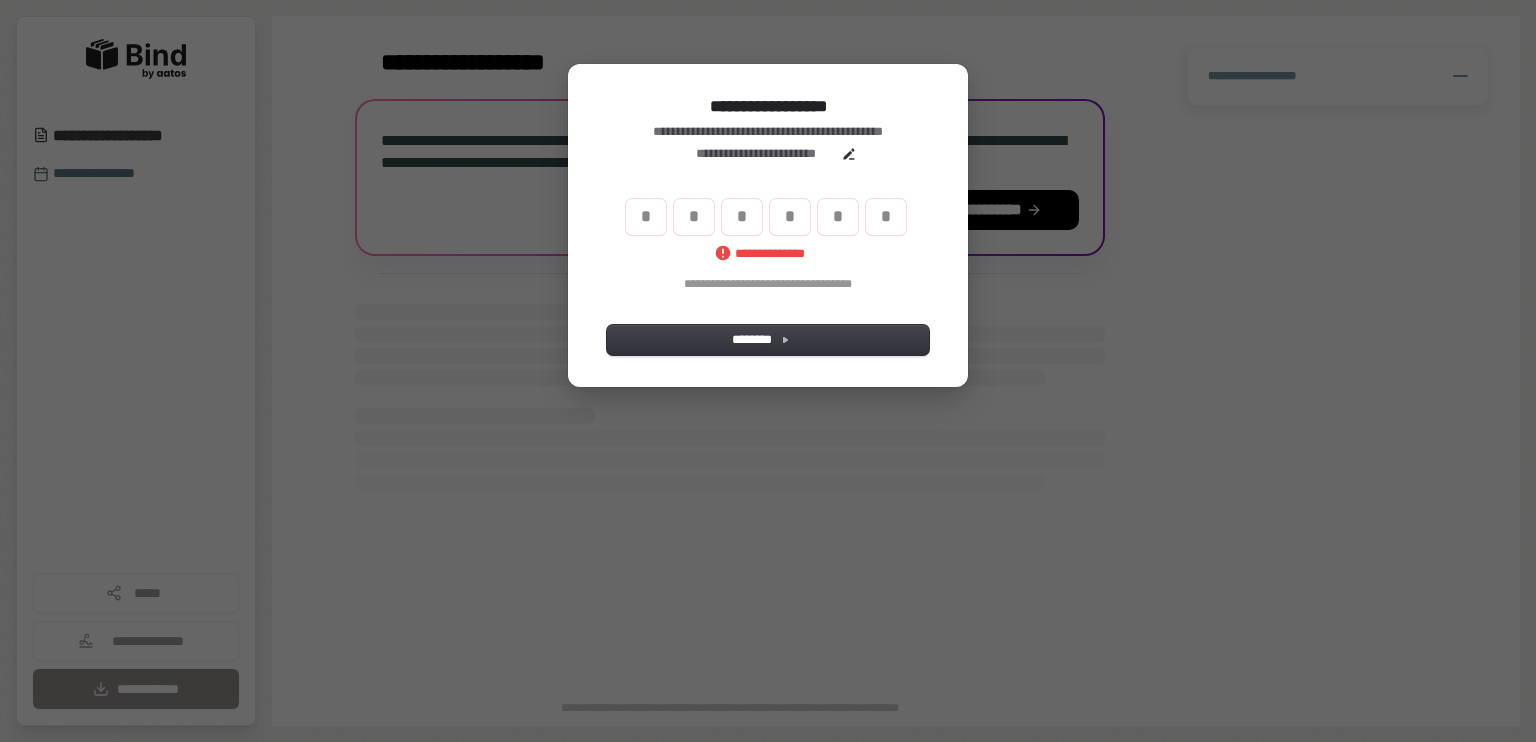 type 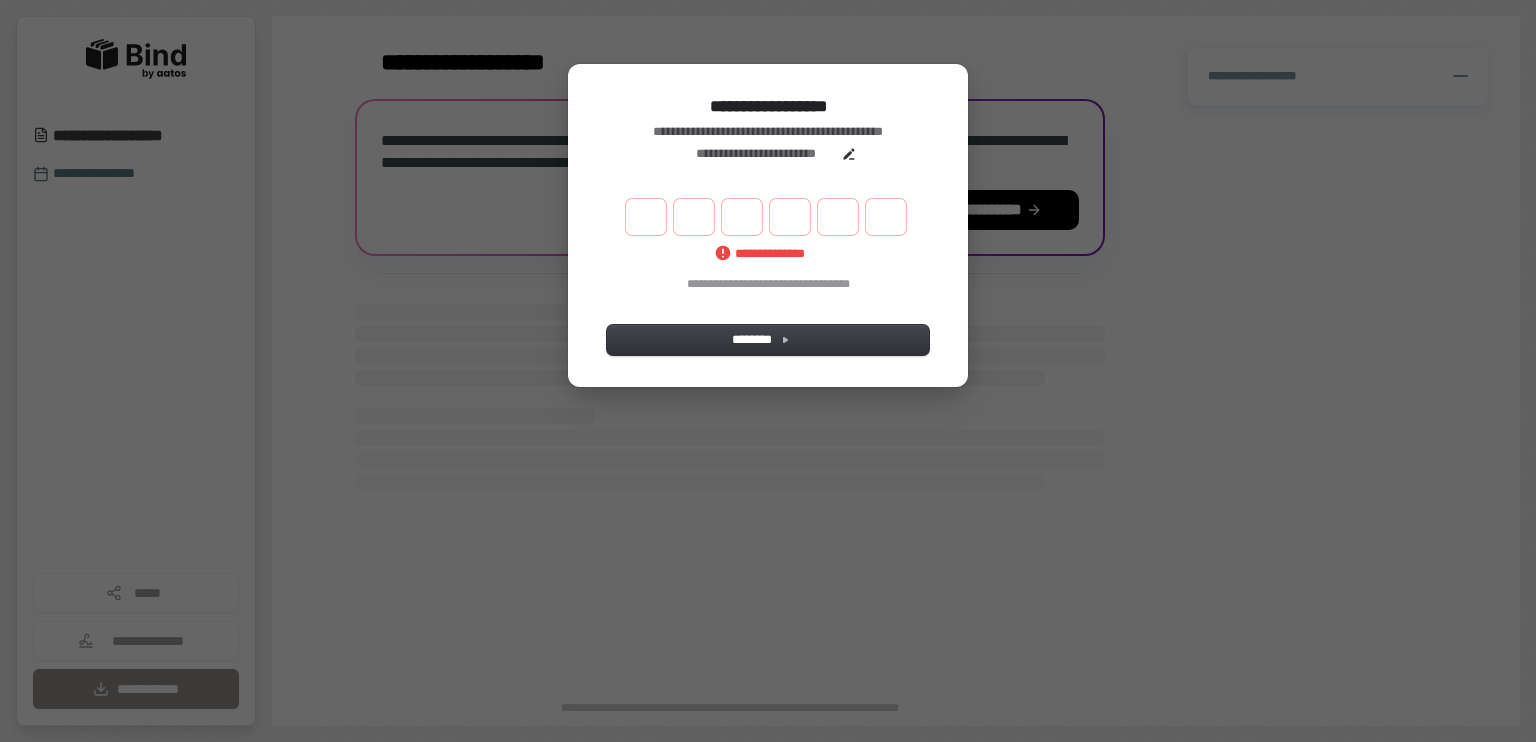 click on "[NAME] [NAME] [NAME] [NAME] [NAME]" at bounding box center [768, 244] 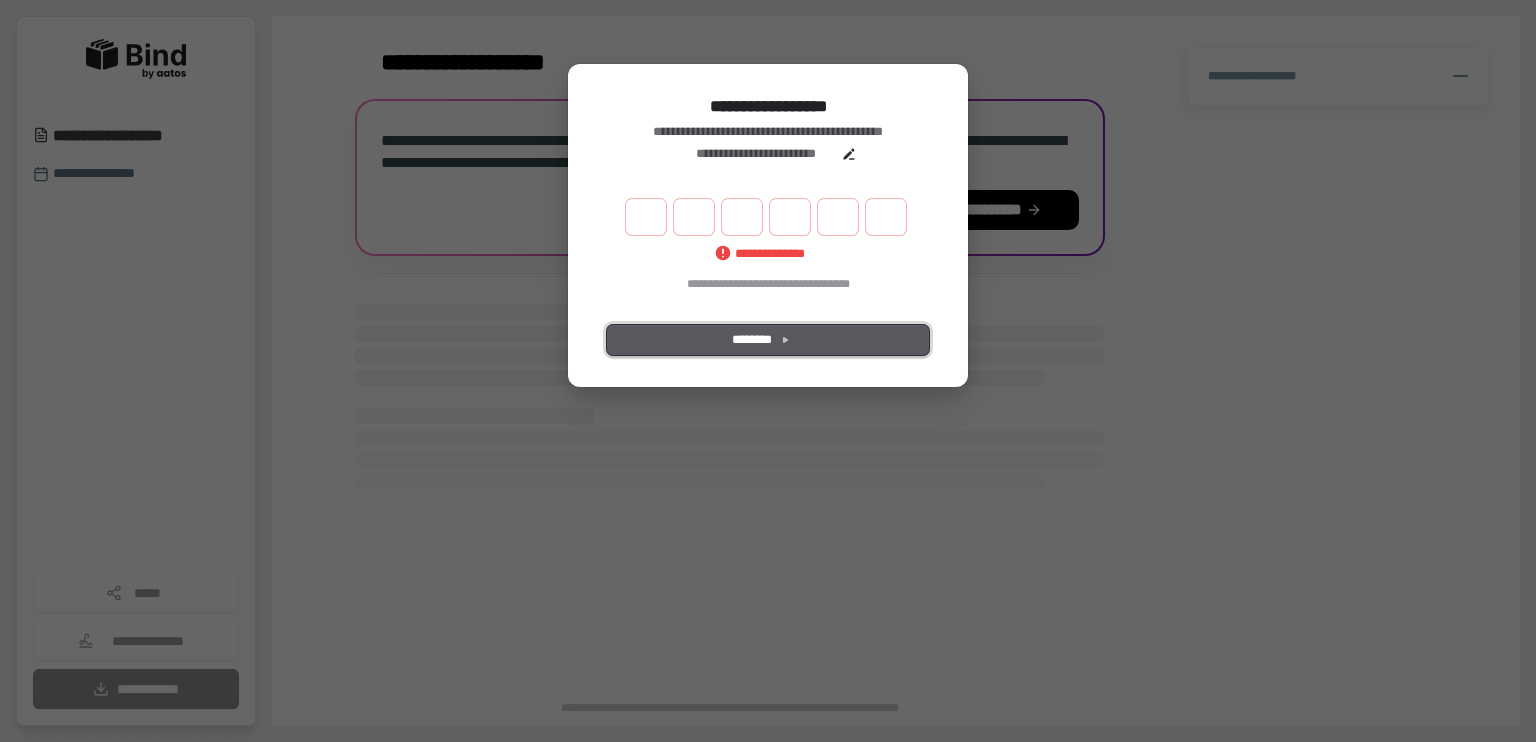 click on "********" at bounding box center [768, 340] 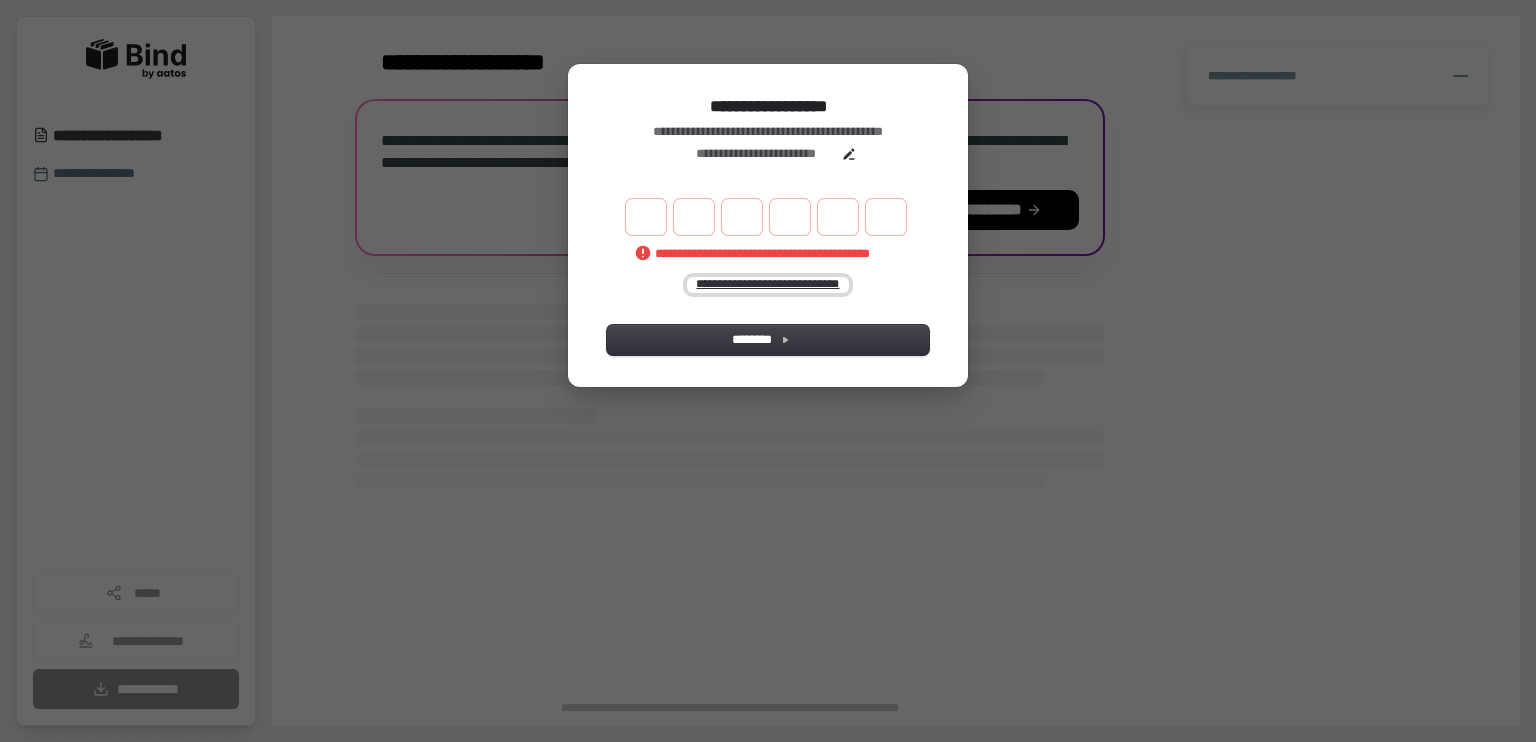 click on "**********" at bounding box center [768, 285] 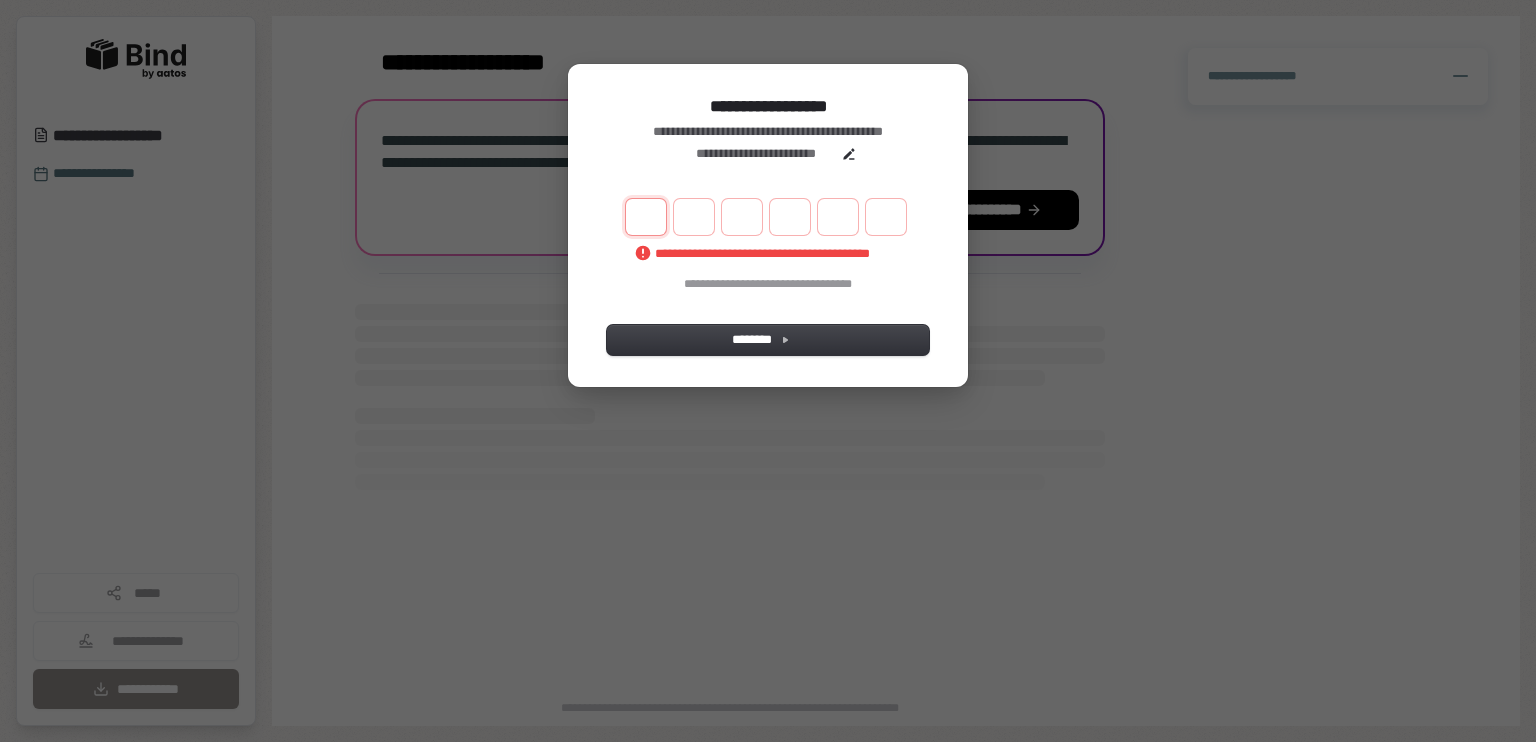 type on "*" 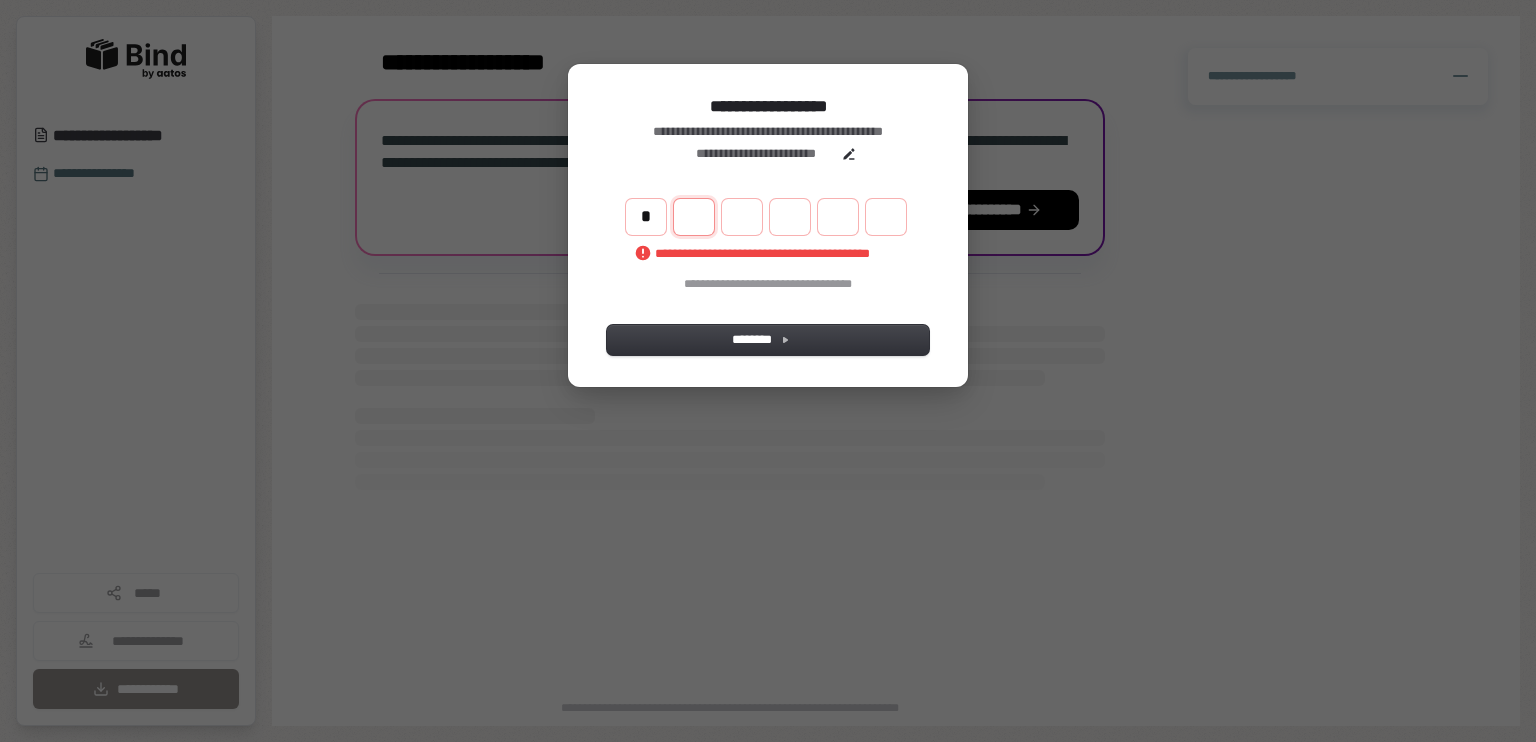 type on "*" 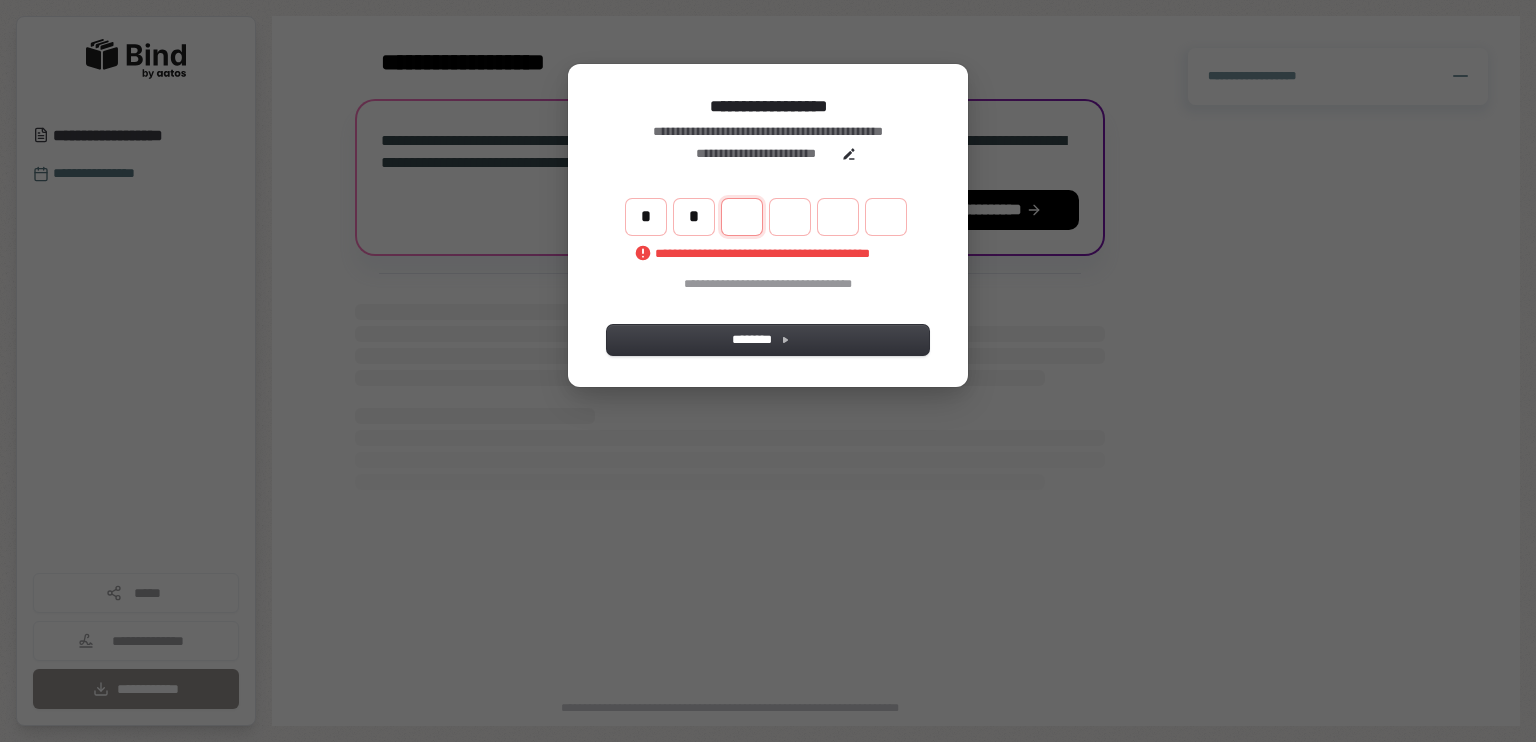 type on "**" 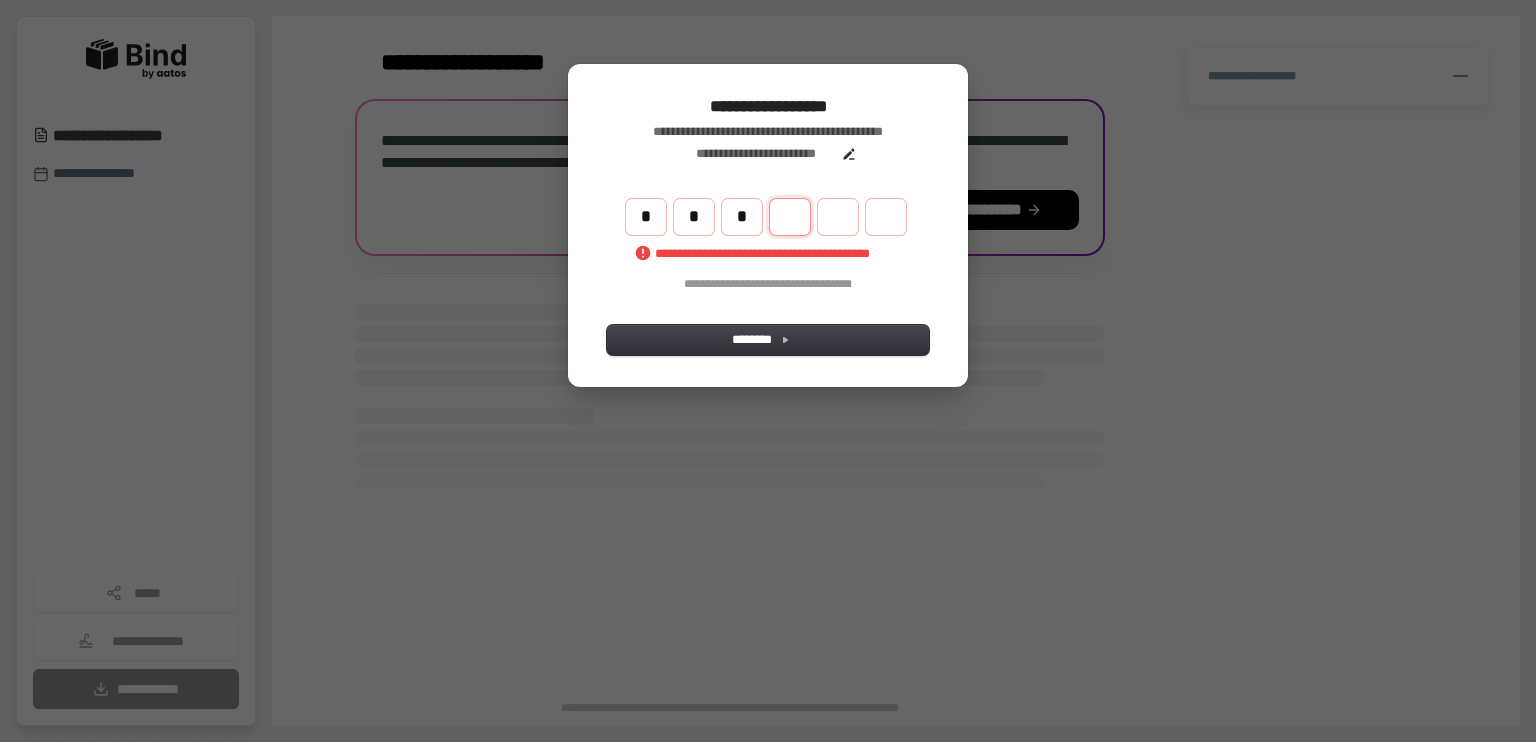 type on "***" 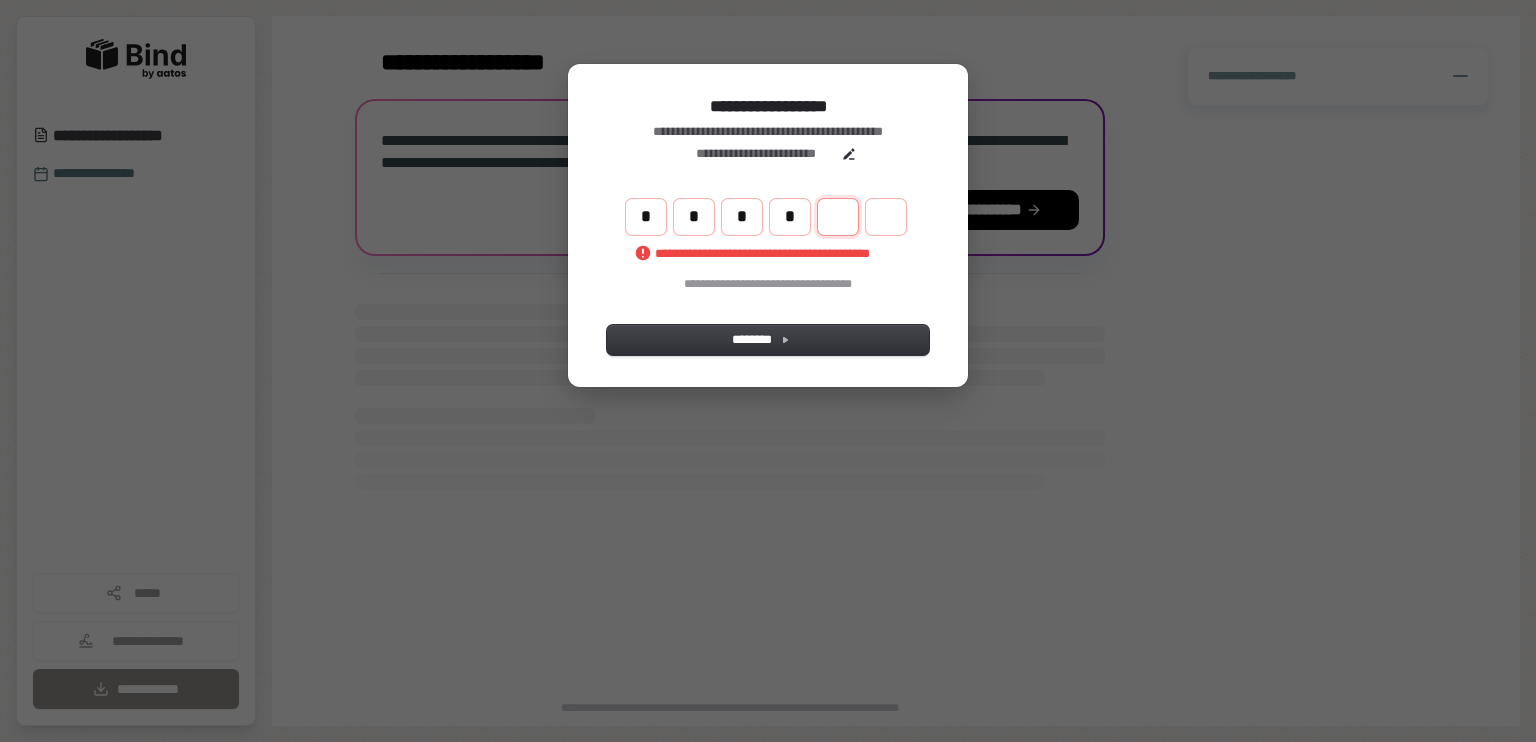 type on "****" 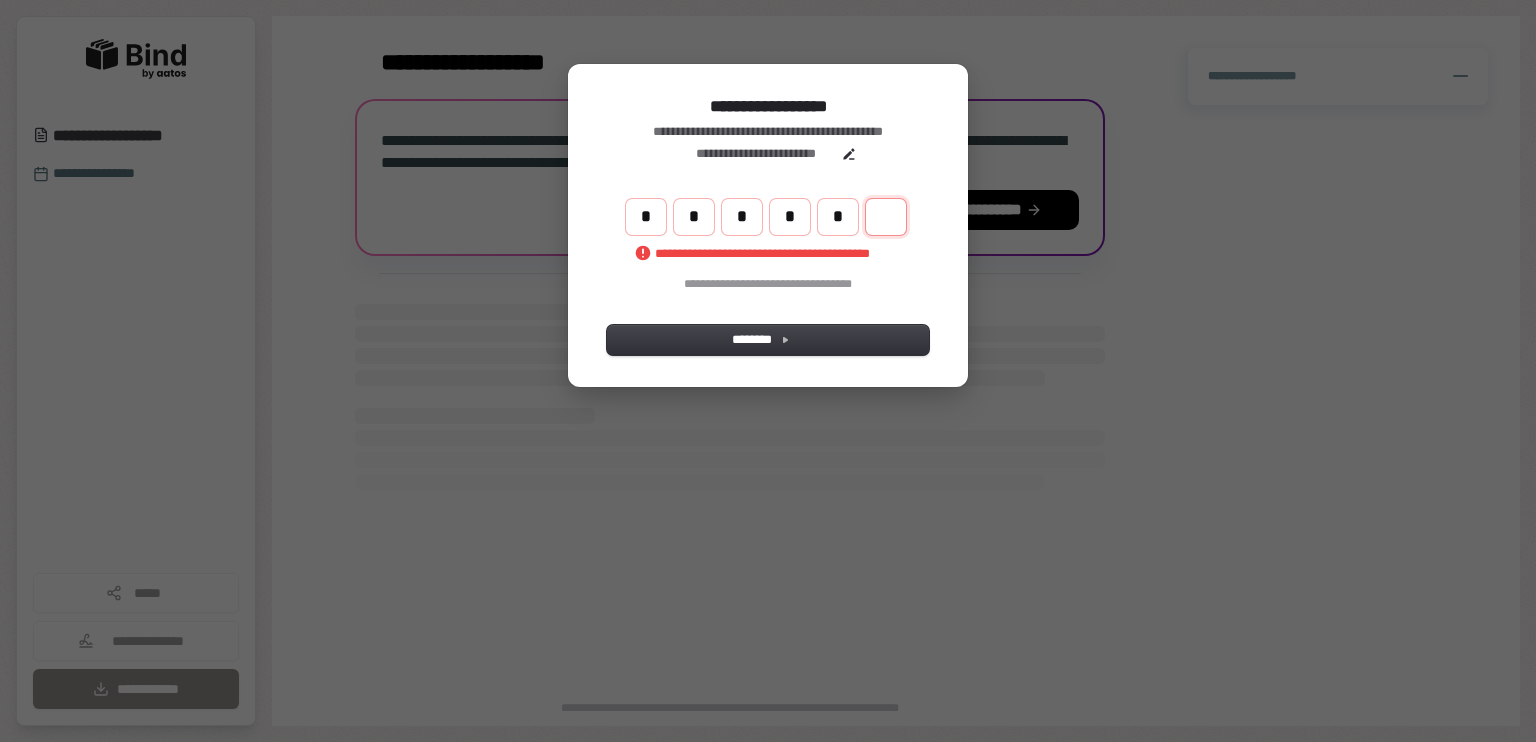 type on "******" 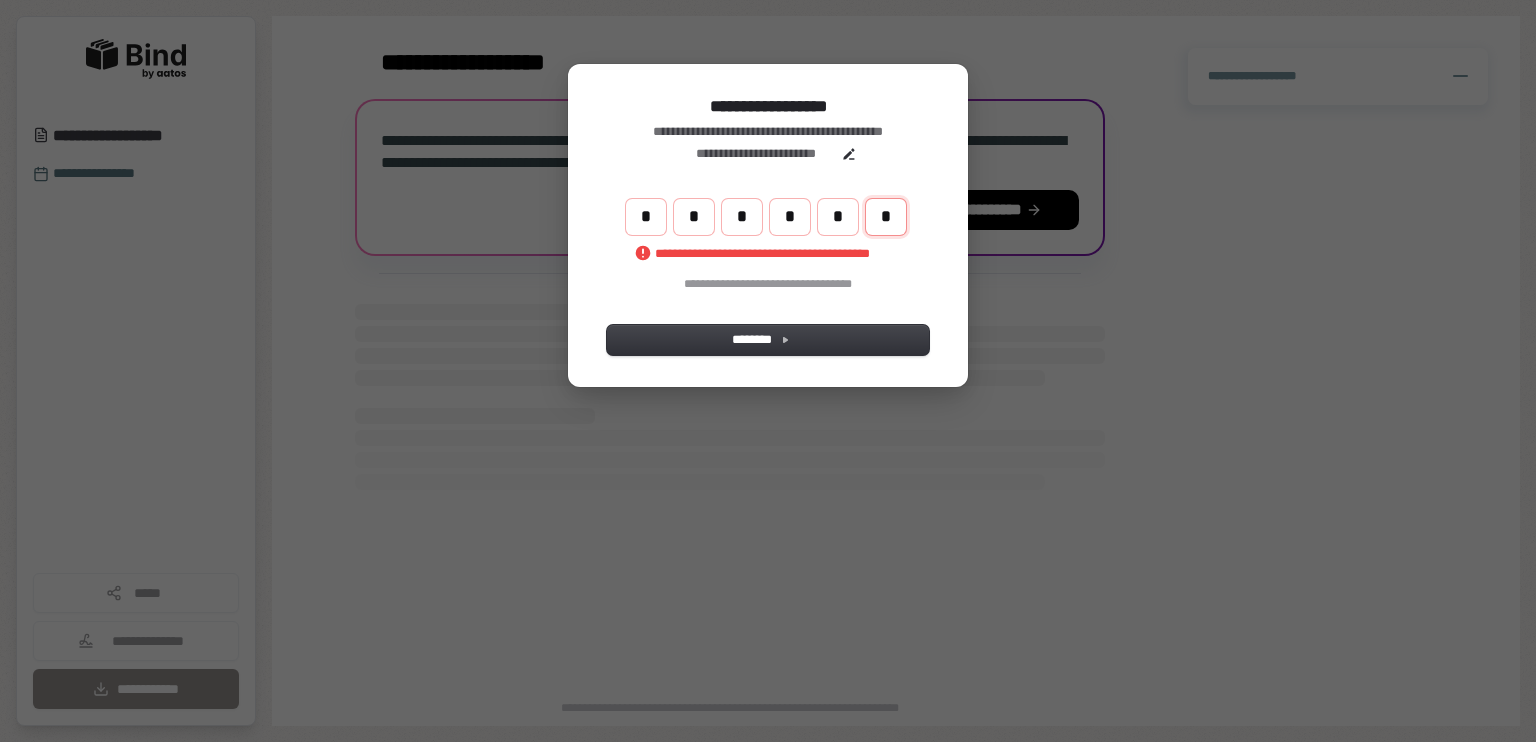 type on "*" 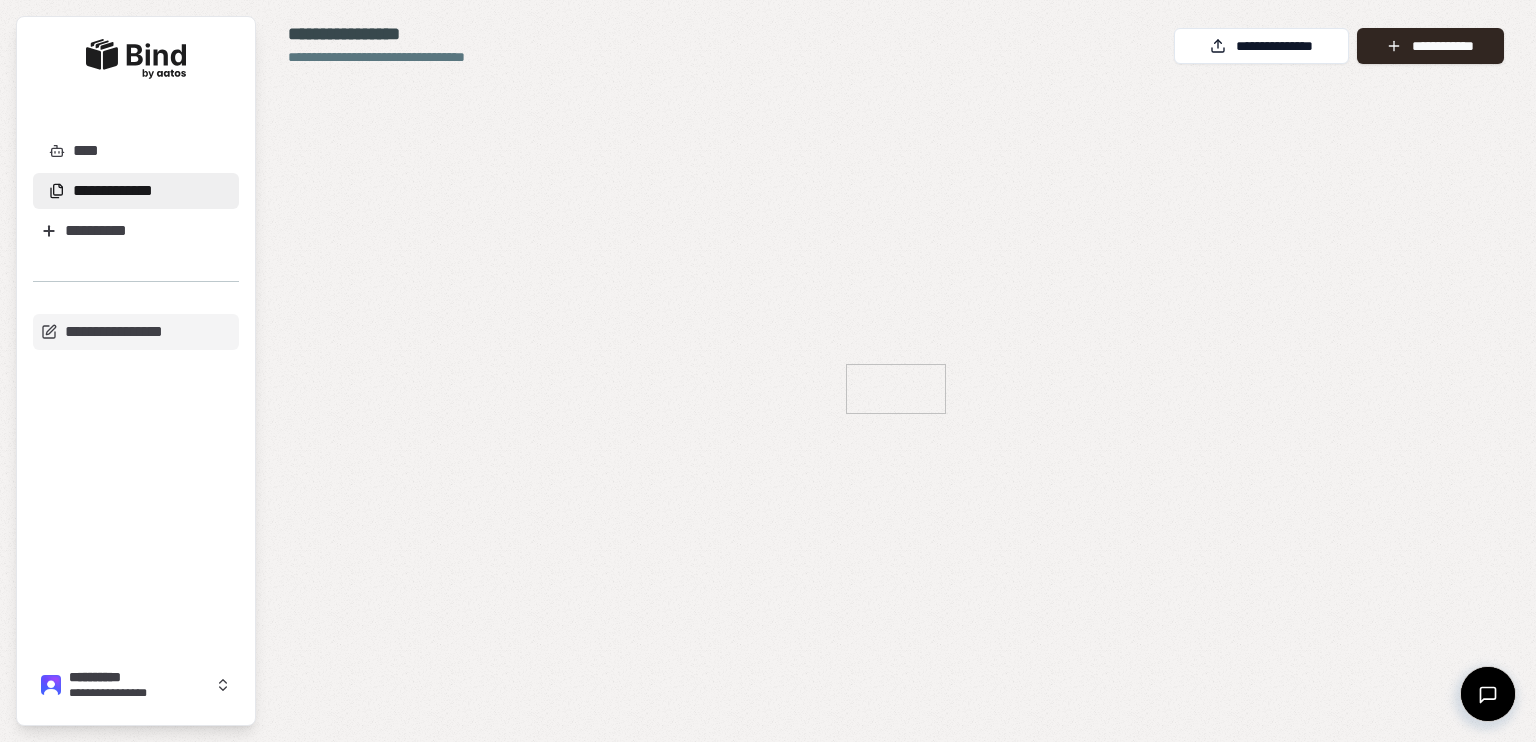scroll, scrollTop: 0, scrollLeft: 0, axis: both 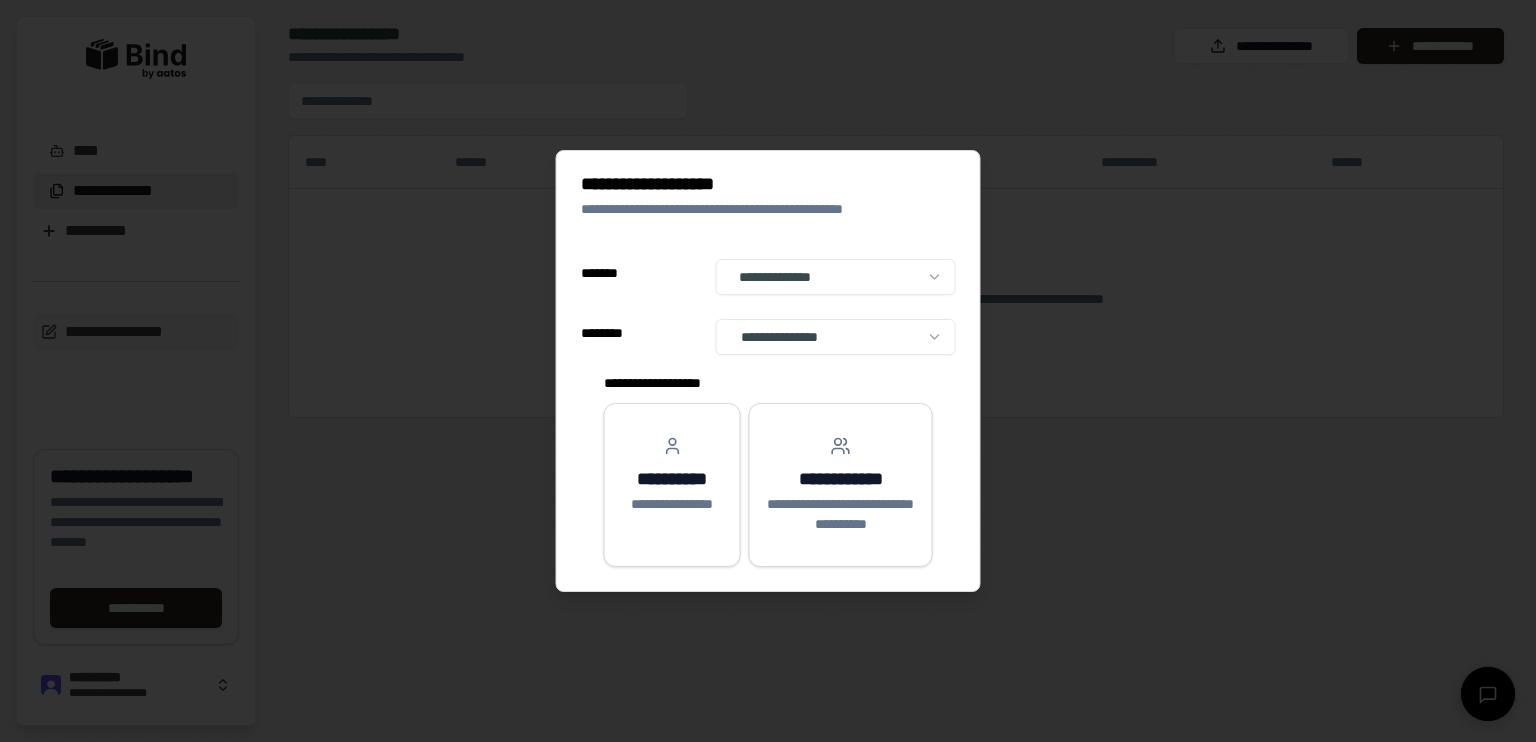 select on "******" 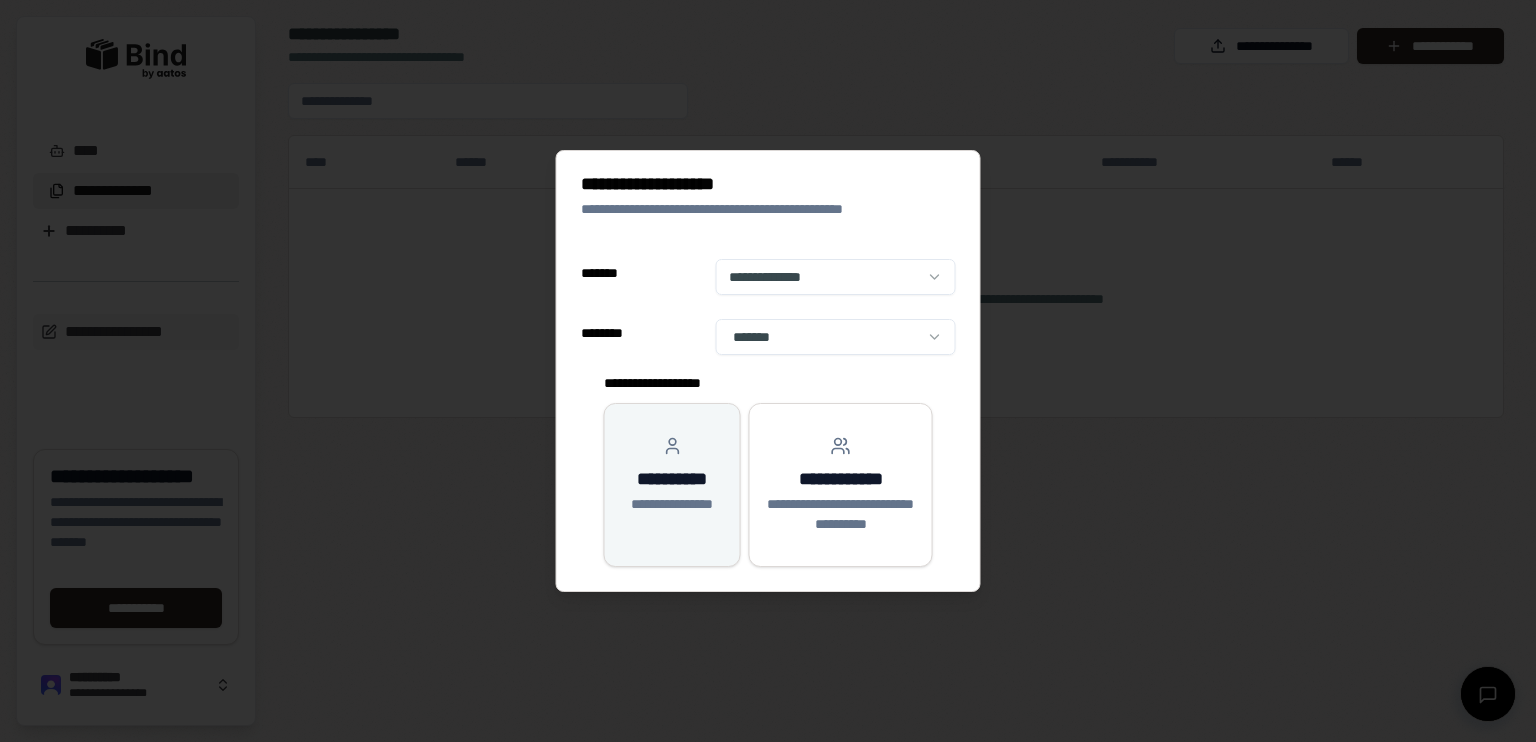 click on "**********" at bounding box center [672, 475] 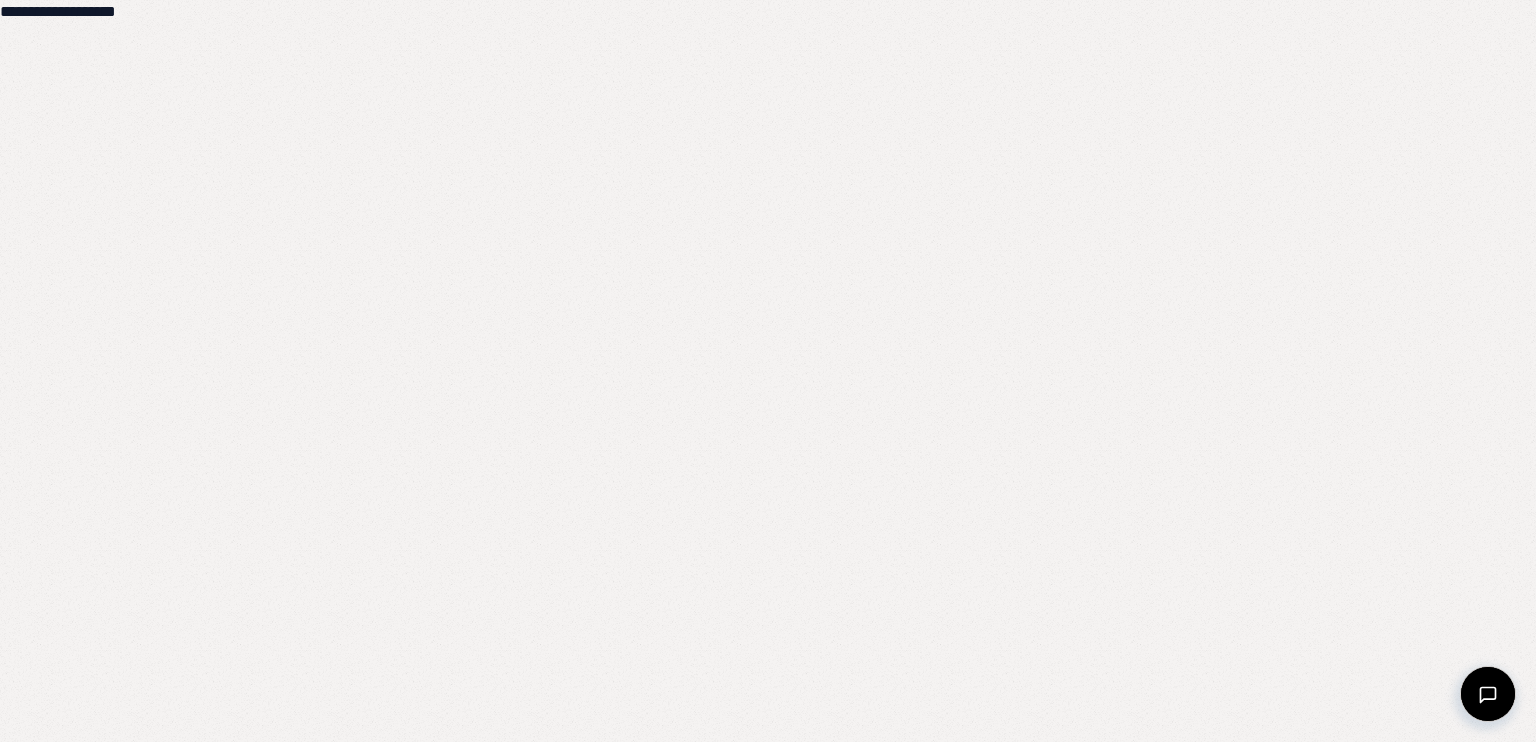 drag, startPoint x: 257, startPoint y: 28, endPoint x: 321, endPoint y: 4, distance: 68.35203 